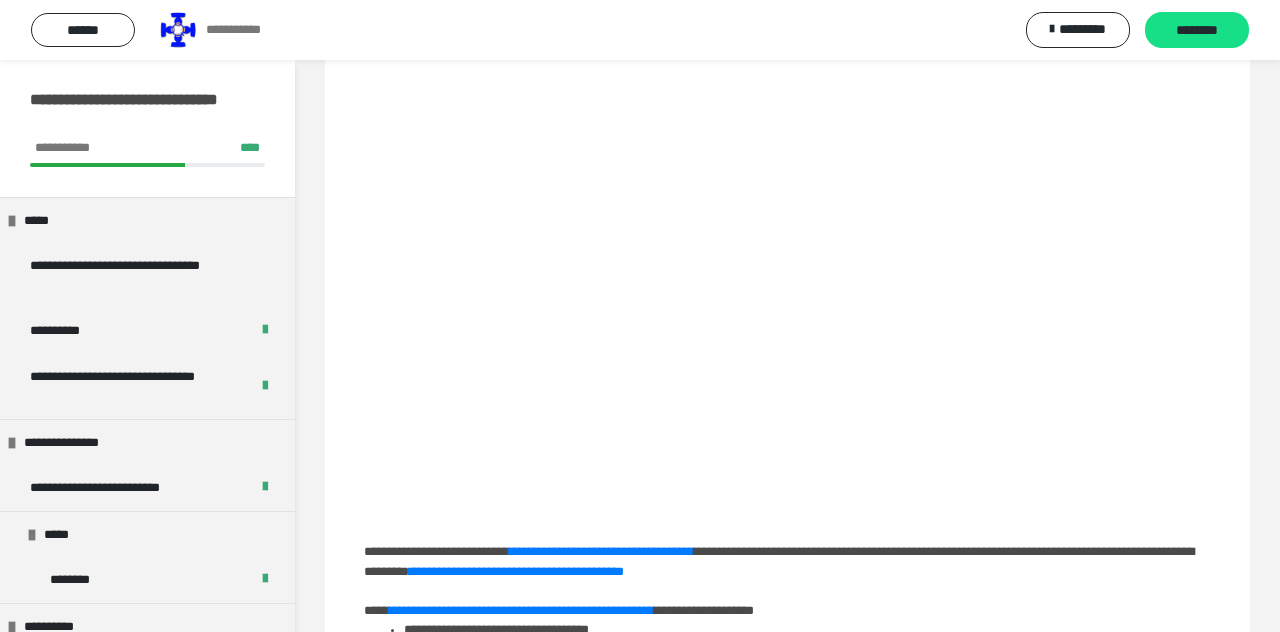 scroll, scrollTop: 219, scrollLeft: 0, axis: vertical 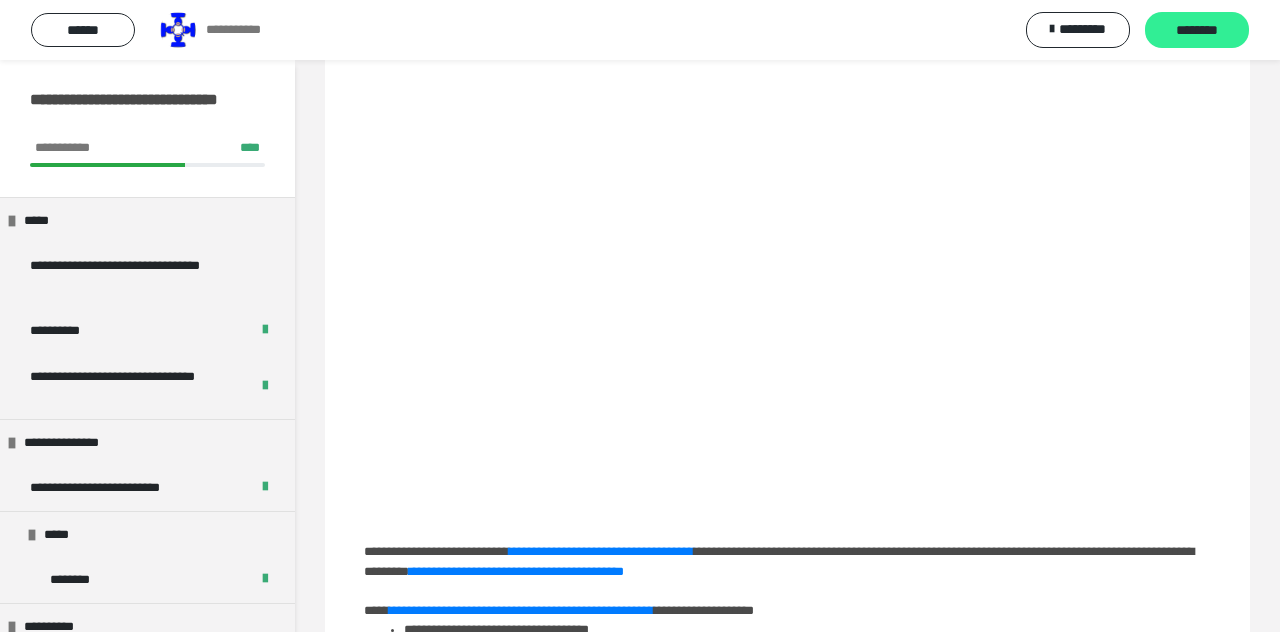 click on "********" at bounding box center (1197, 31) 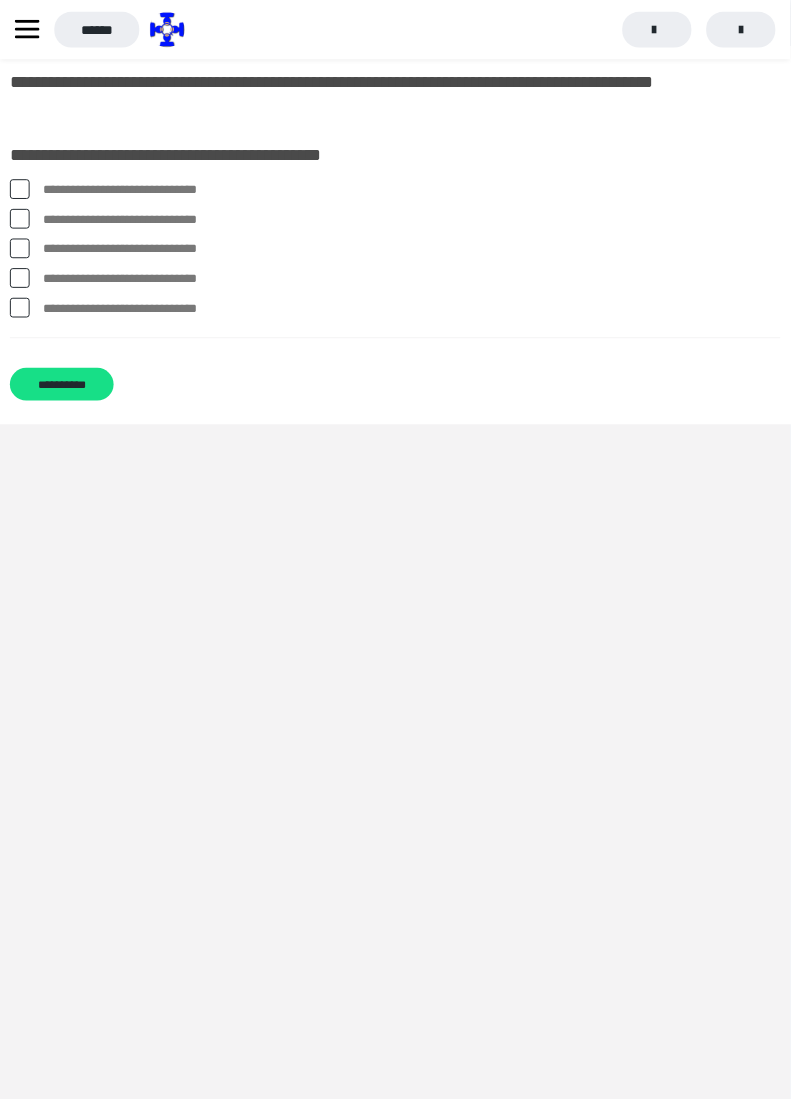 scroll, scrollTop: 0, scrollLeft: 0, axis: both 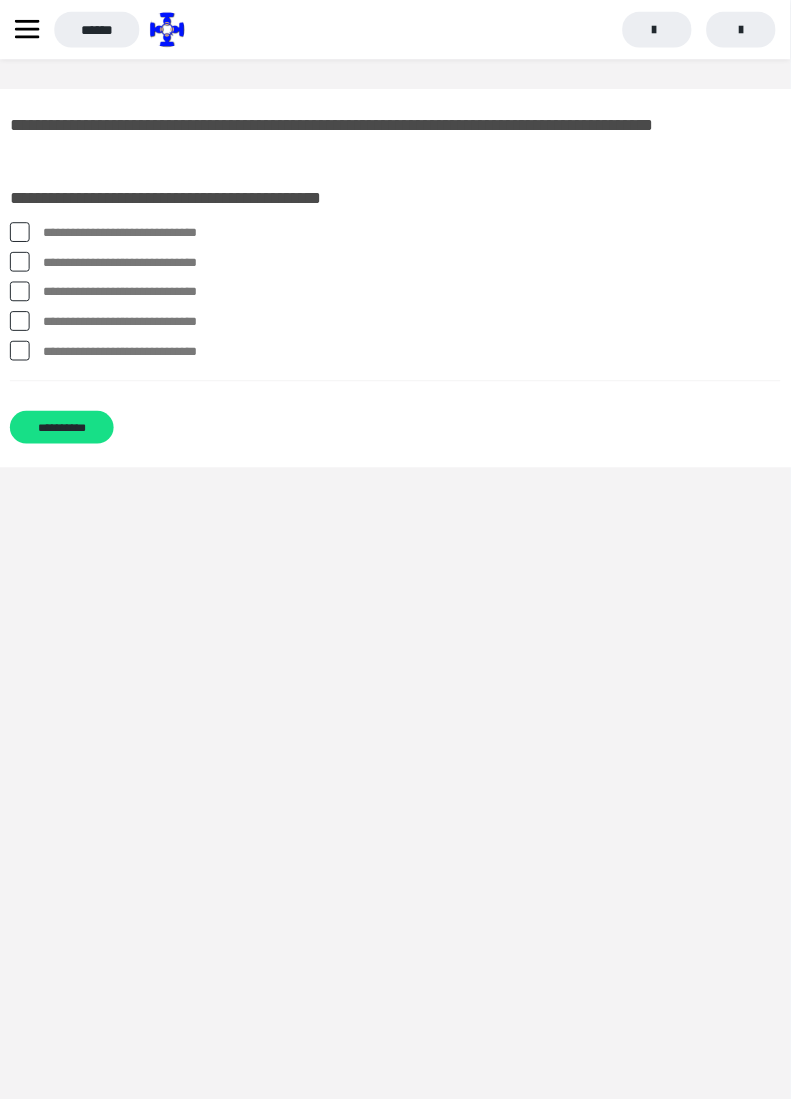 click on "*********" at bounding box center [665, 30] 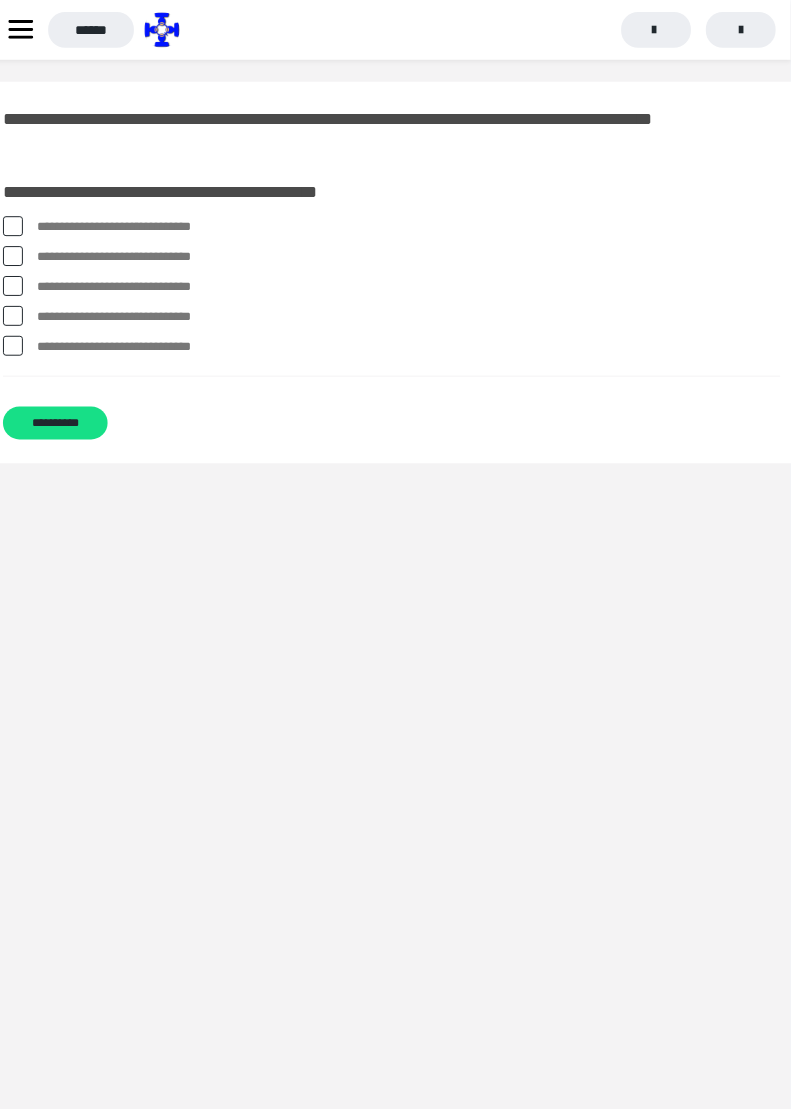 scroll, scrollTop: 0, scrollLeft: 0, axis: both 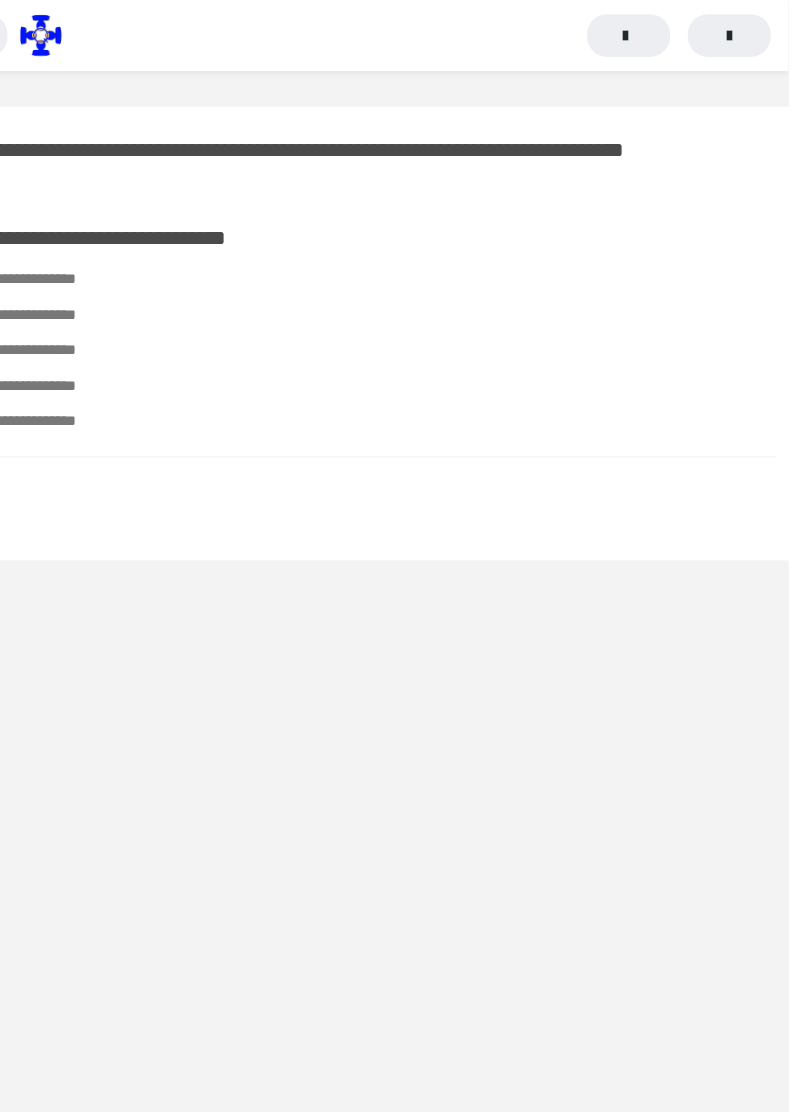 click on "*********" at bounding box center (665, 30) 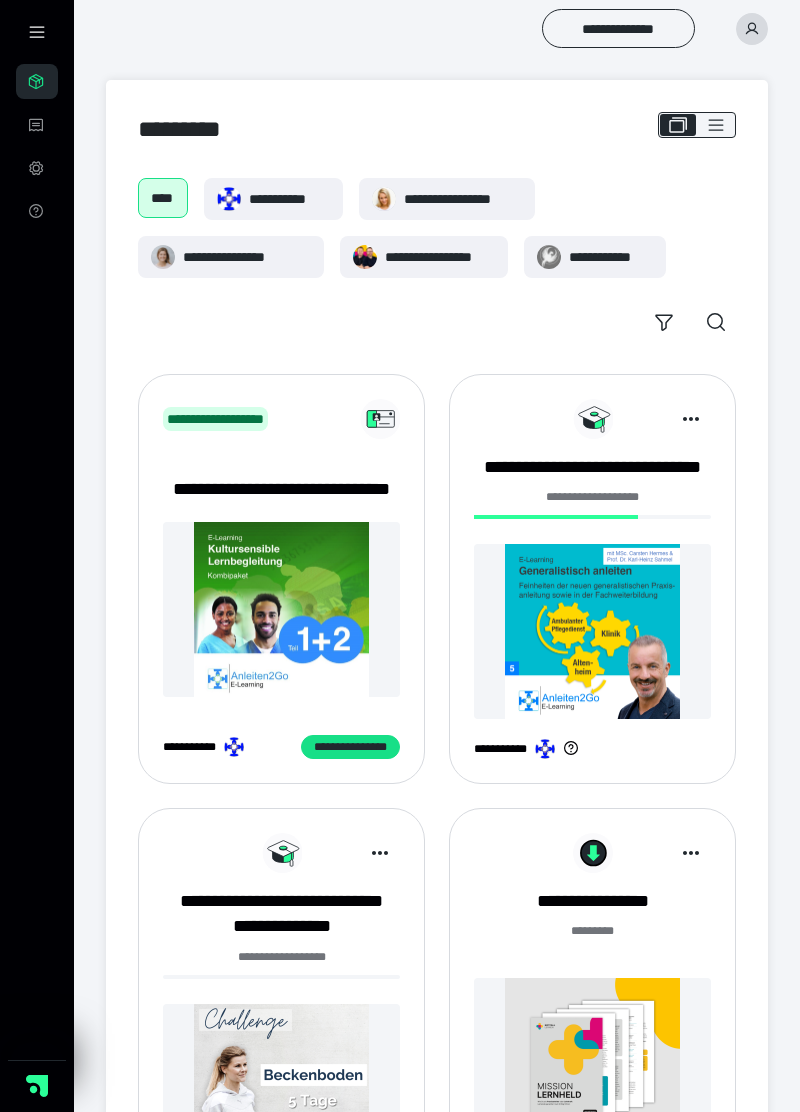 scroll, scrollTop: 0, scrollLeft: 0, axis: both 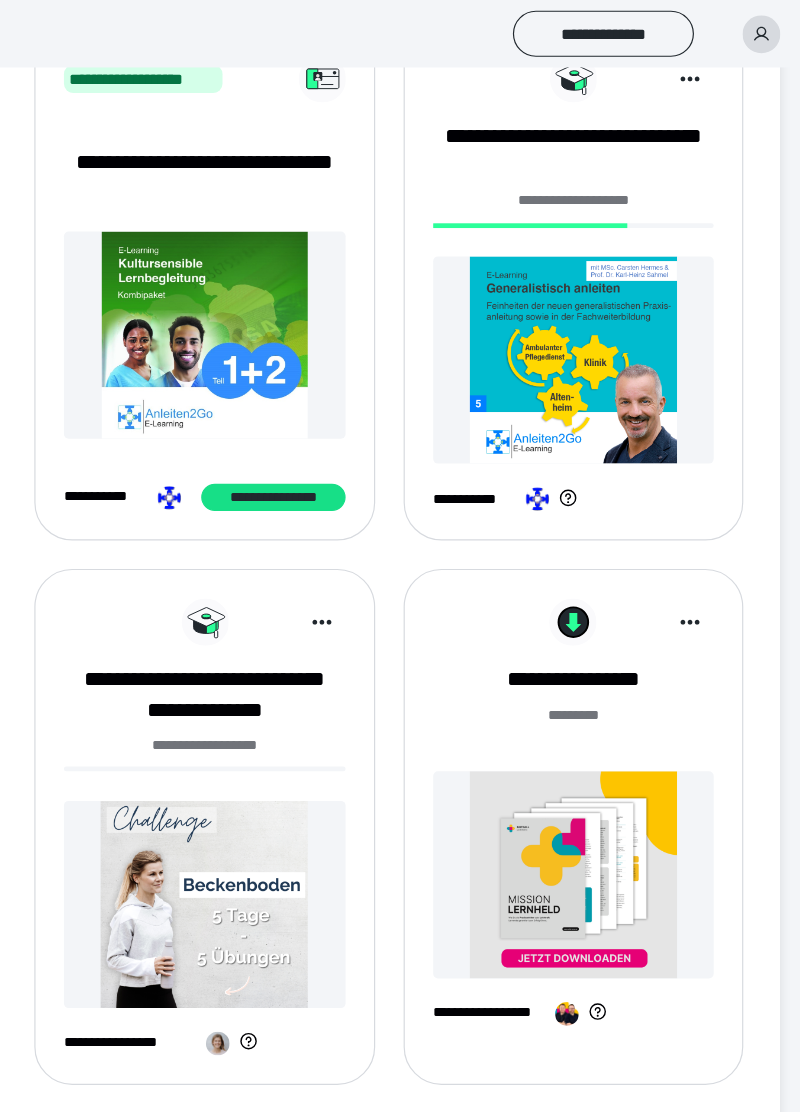click at bounding box center [594, 304] 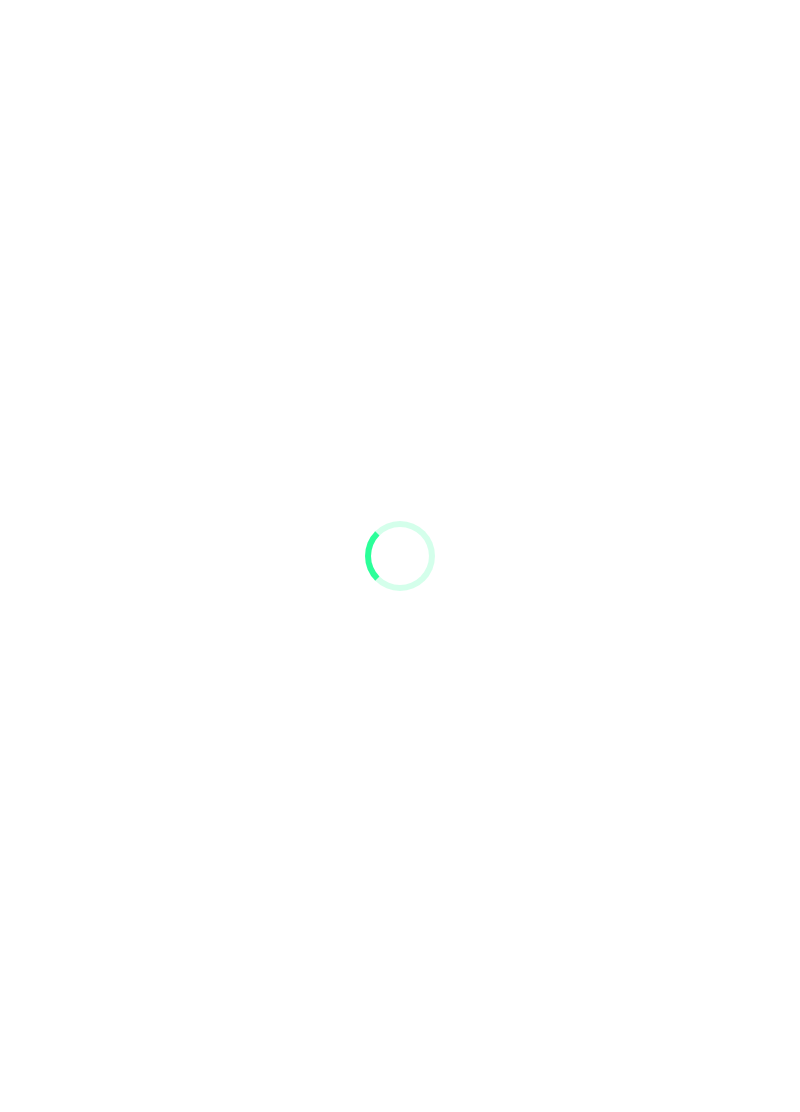 scroll, scrollTop: 0, scrollLeft: 0, axis: both 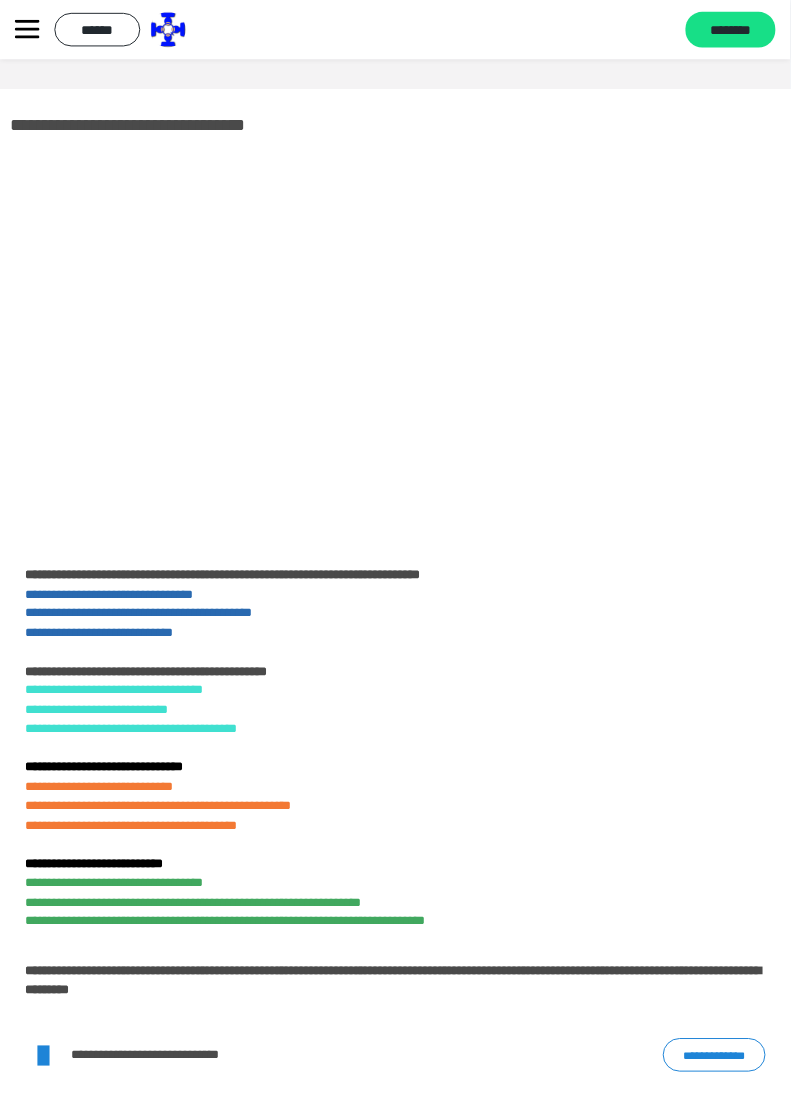 click 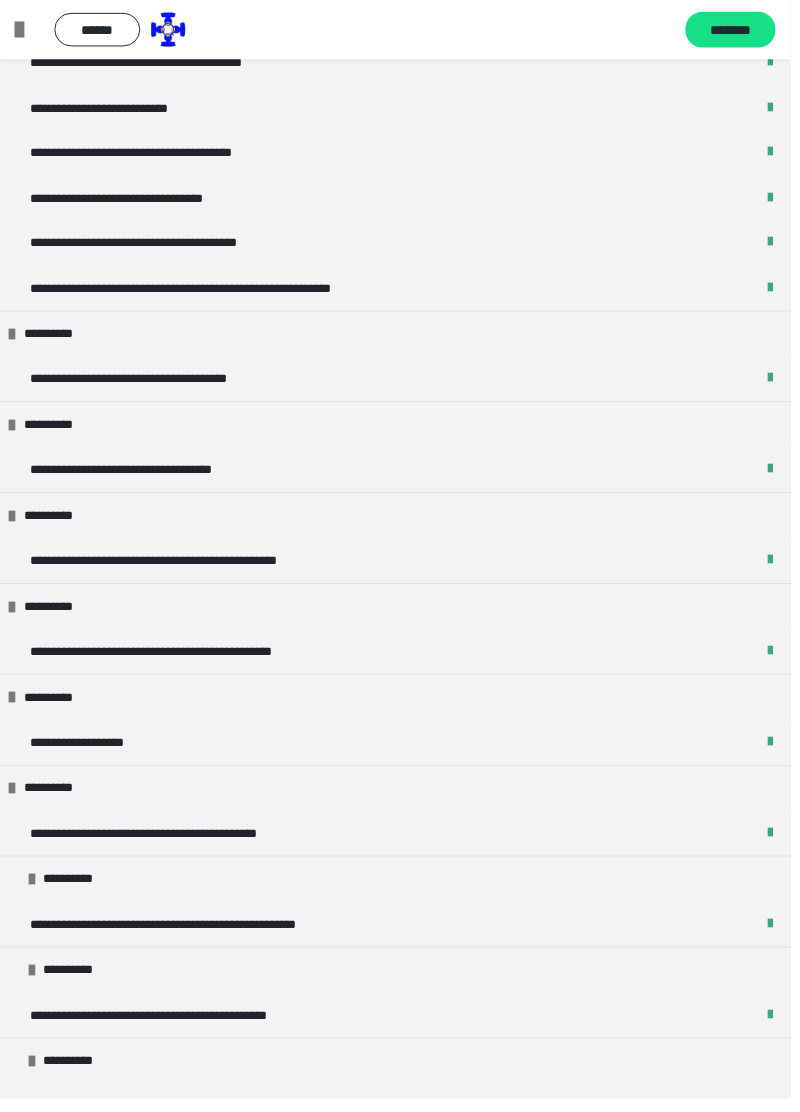 scroll, scrollTop: 1021, scrollLeft: 0, axis: vertical 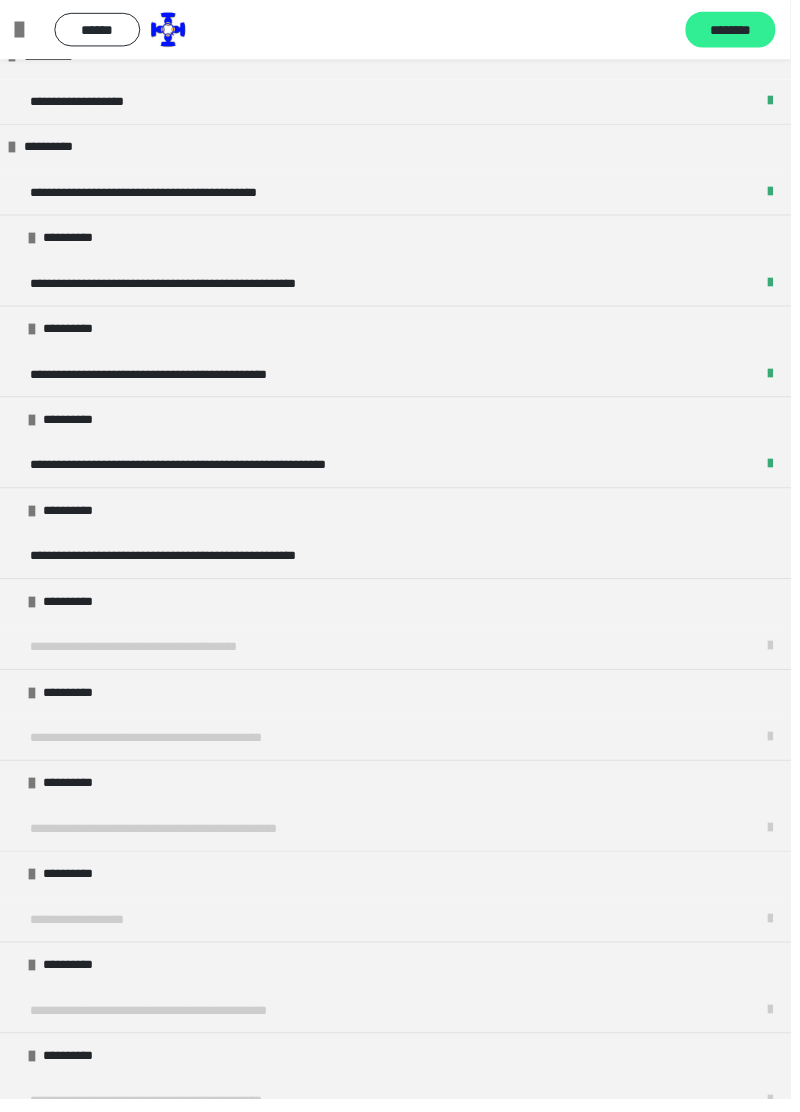 click on "********" at bounding box center [739, 30] 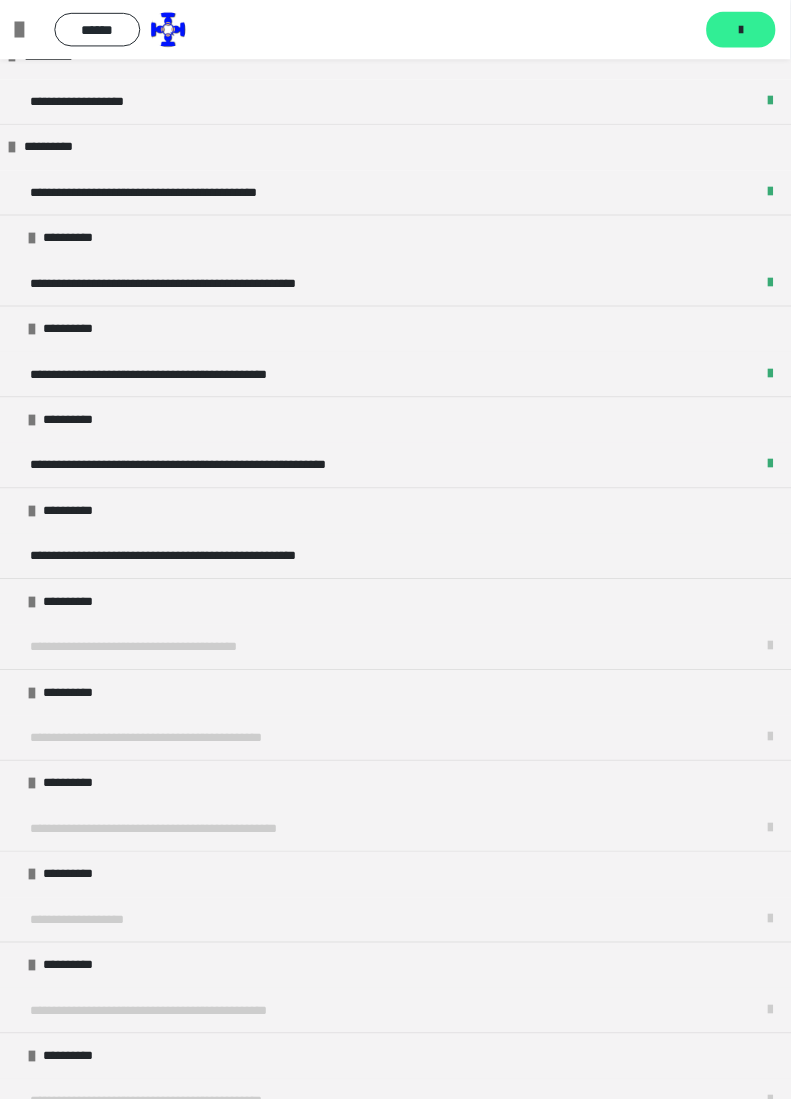 click on "*******" at bounding box center (750, 30) 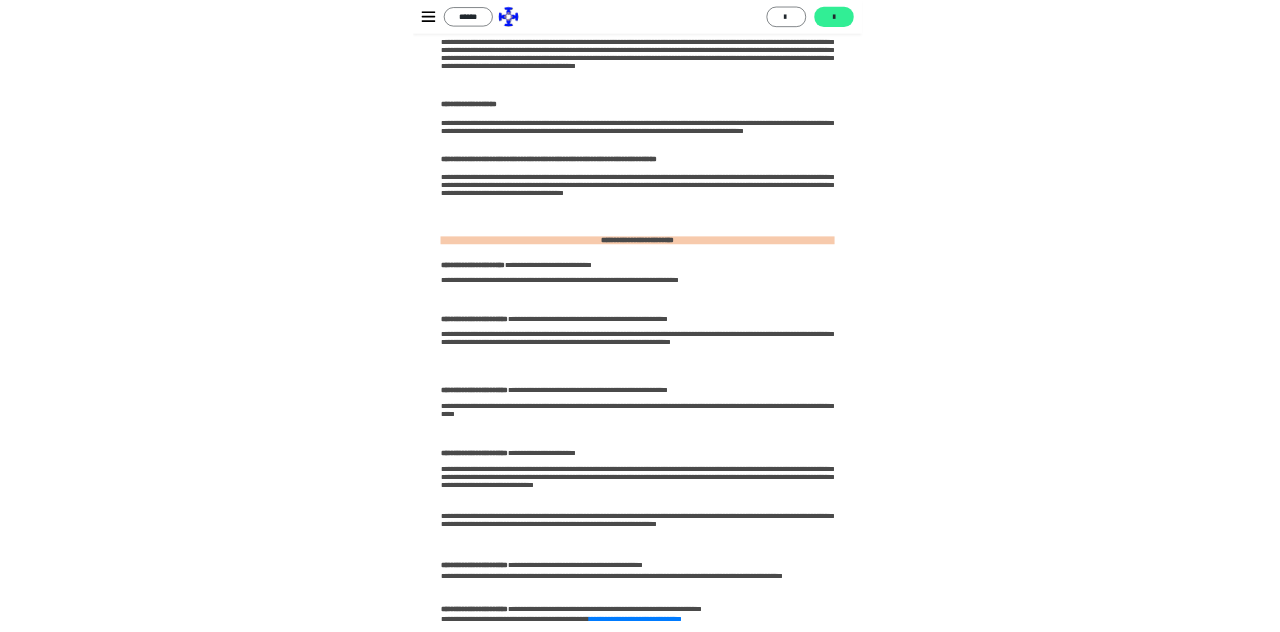 scroll, scrollTop: 0, scrollLeft: 0, axis: both 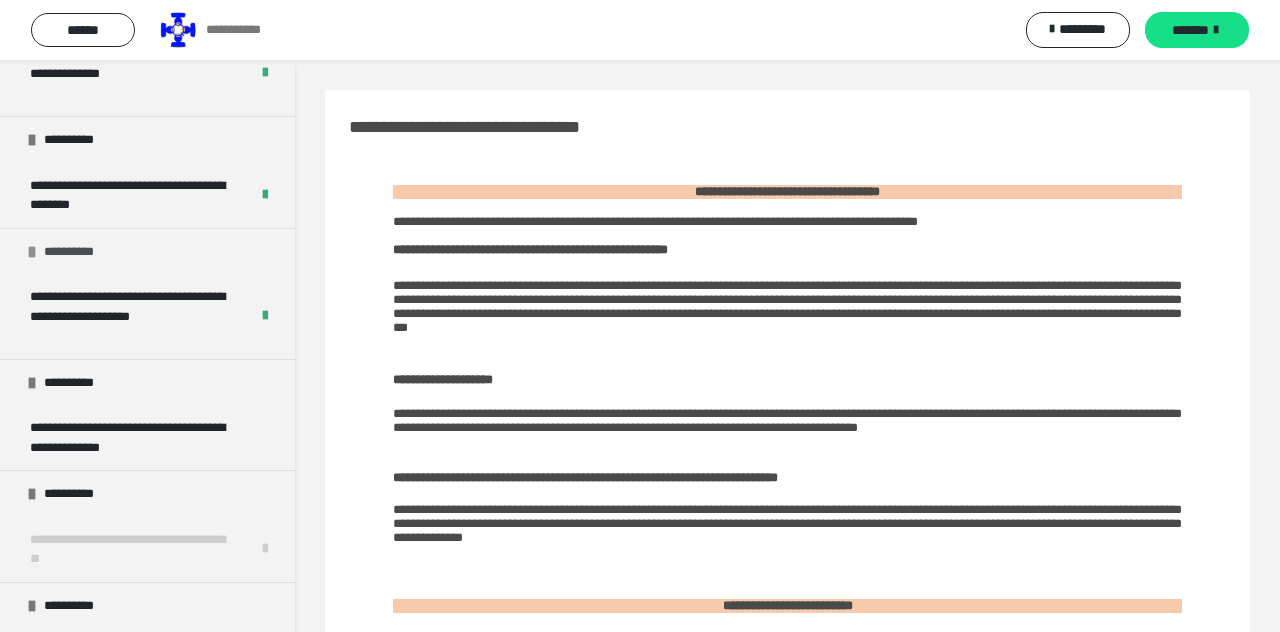click on "**********" at bounding box center [74, 252] 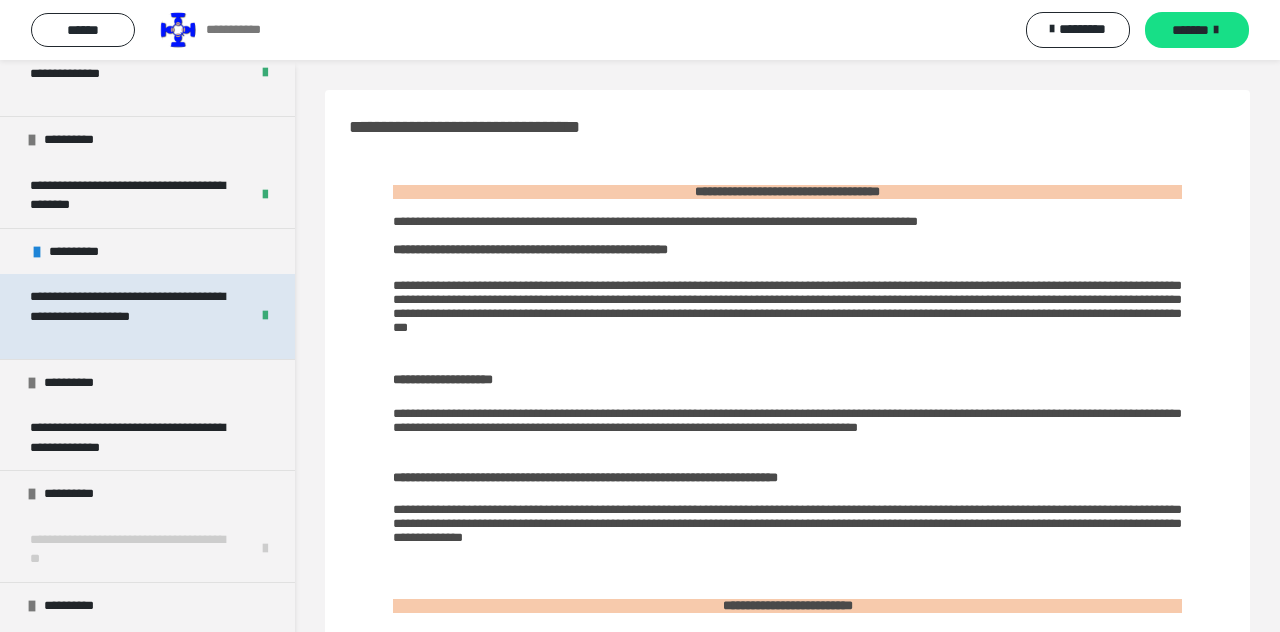 click on "**********" at bounding box center (131, 316) 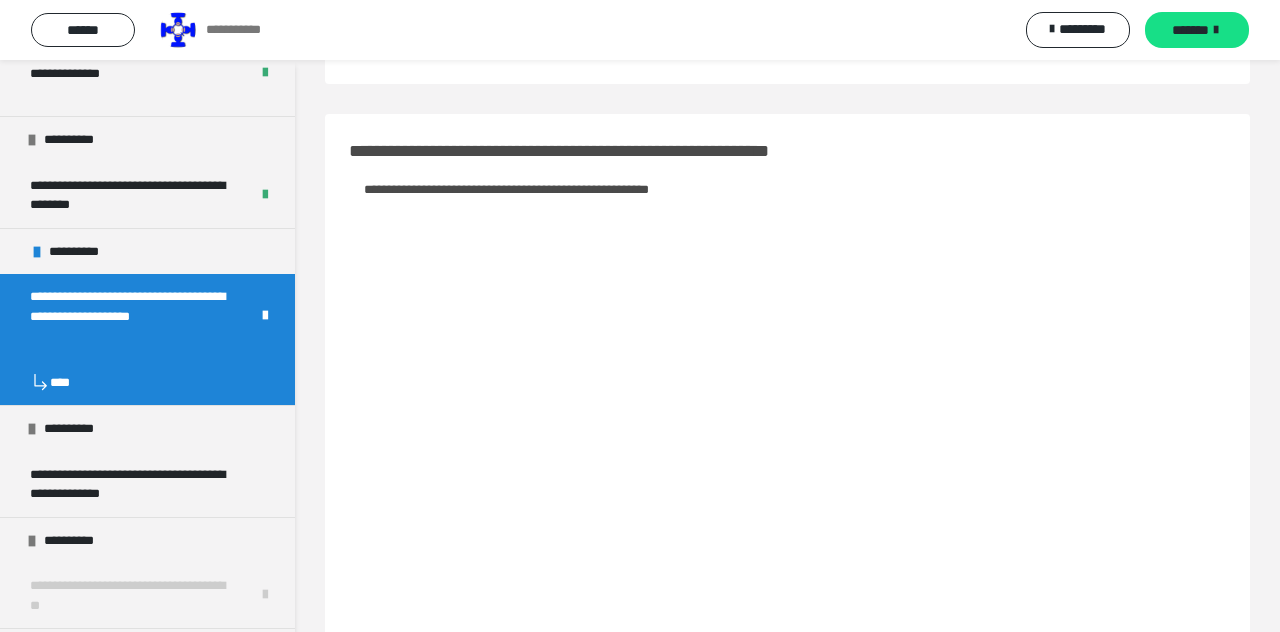 scroll, scrollTop: 235, scrollLeft: 0, axis: vertical 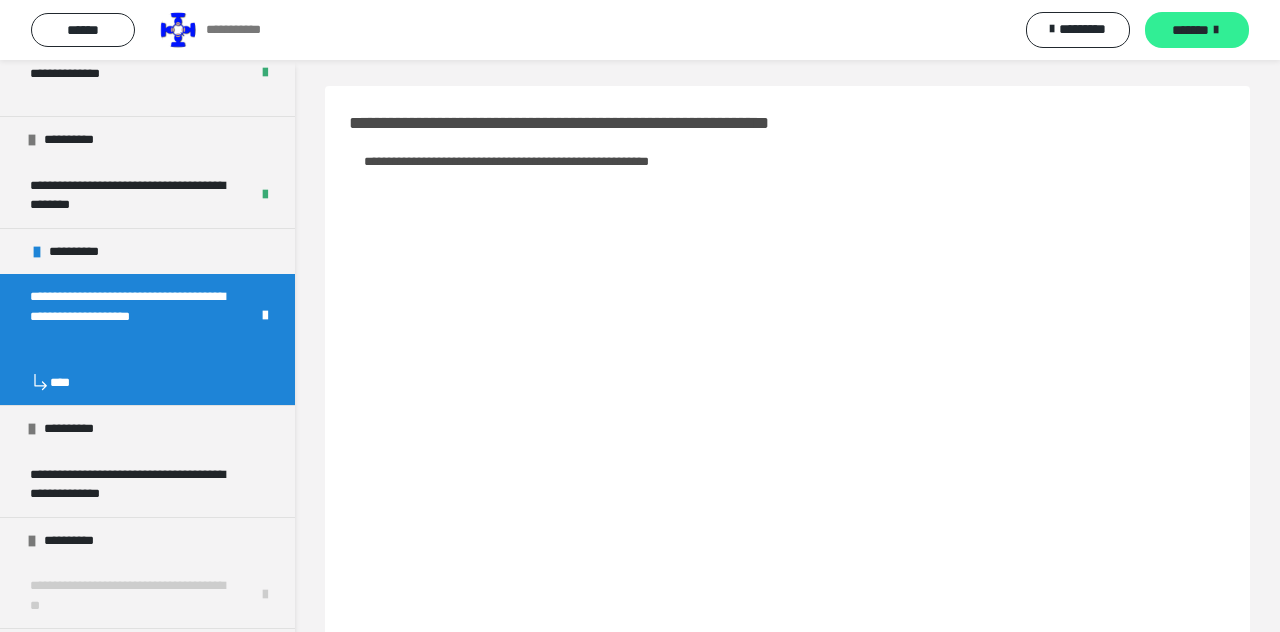 click on "*******" at bounding box center [1190, 30] 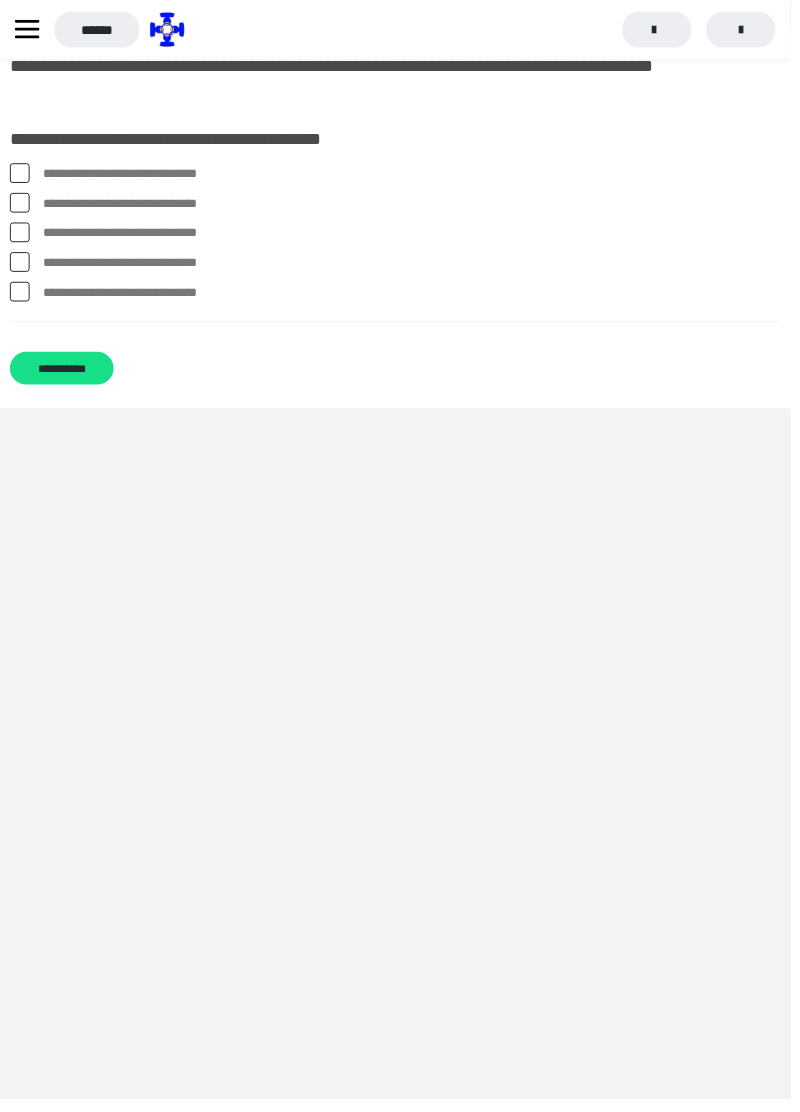 scroll, scrollTop: 142, scrollLeft: 0, axis: vertical 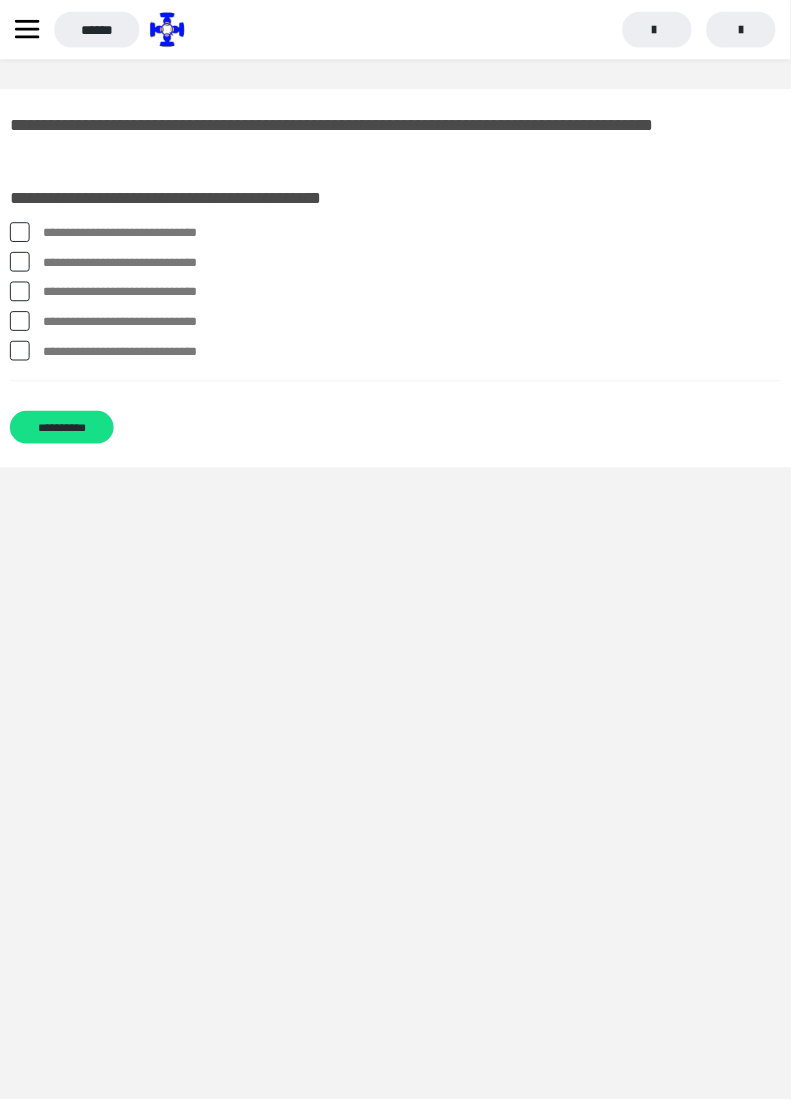 click on "*********" at bounding box center [665, 30] 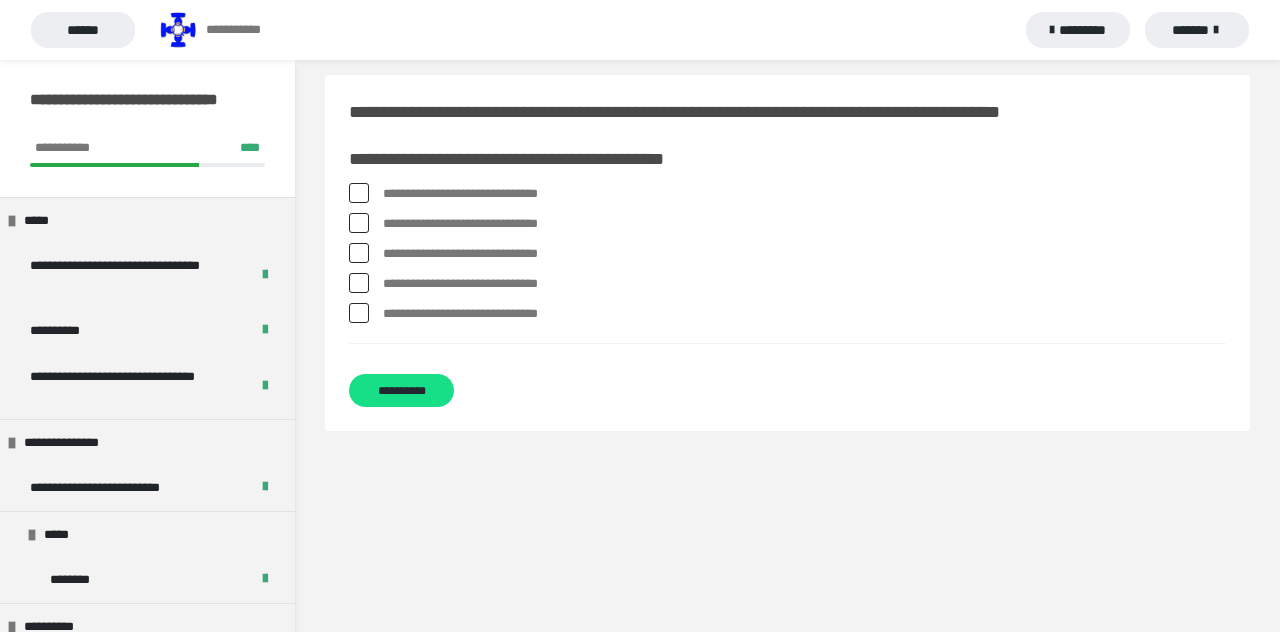 scroll, scrollTop: 0, scrollLeft: 0, axis: both 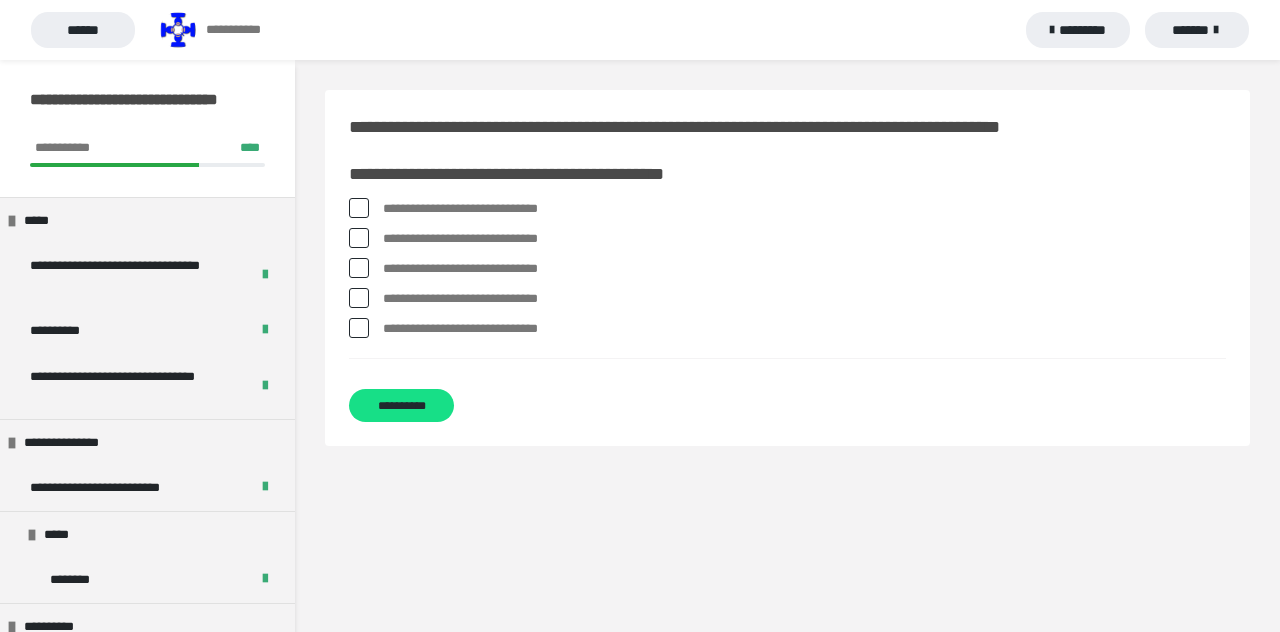 click at bounding box center (359, 208) 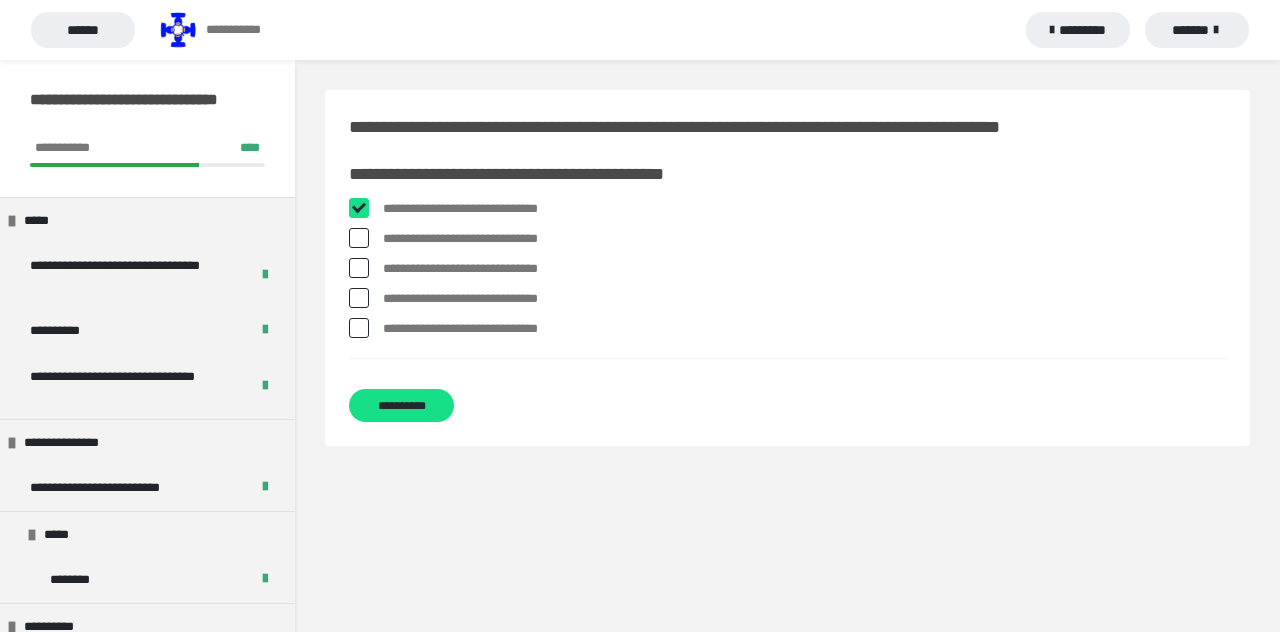 checkbox on "****" 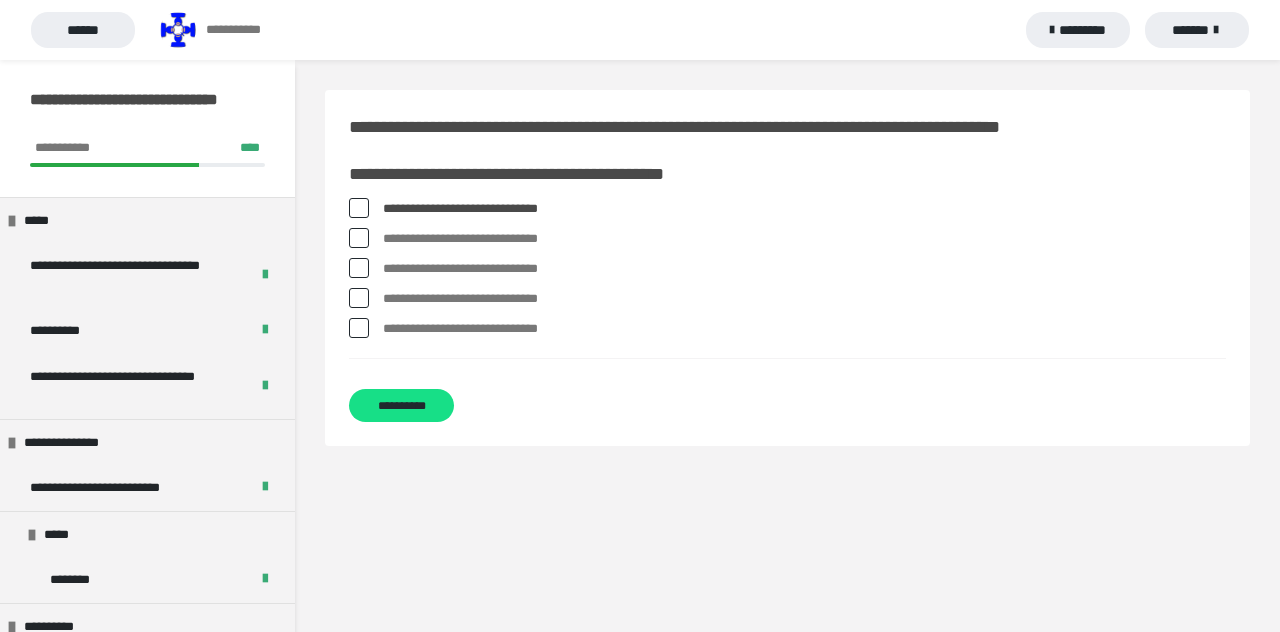 click at bounding box center [359, 328] 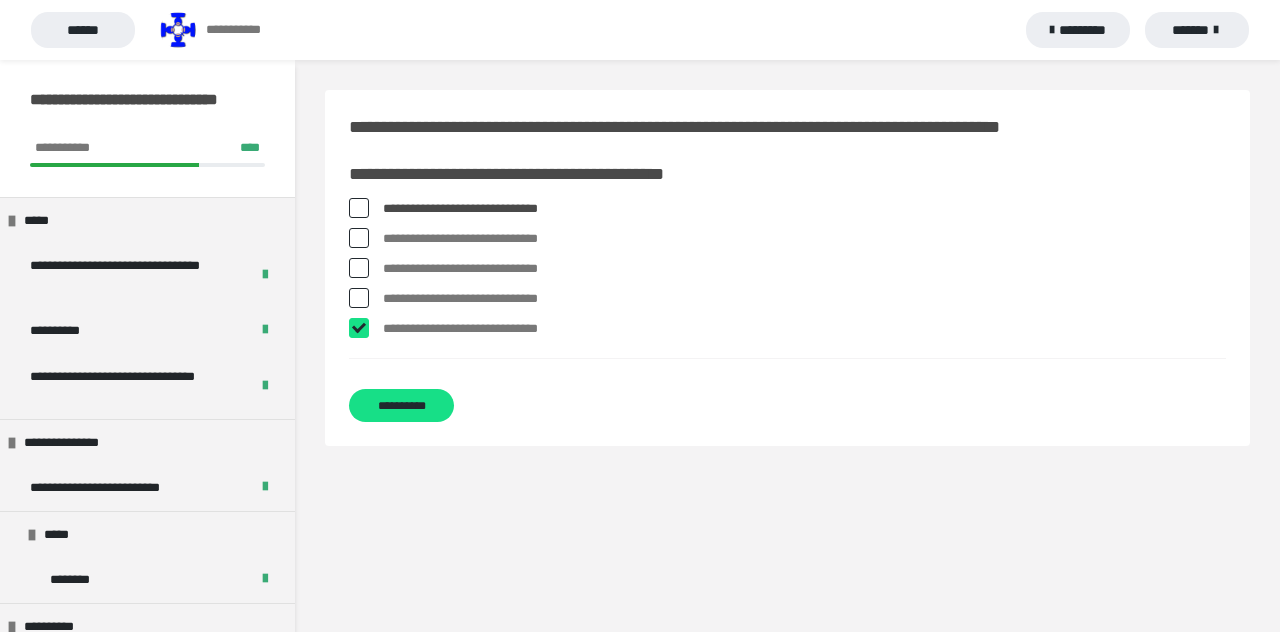 checkbox on "****" 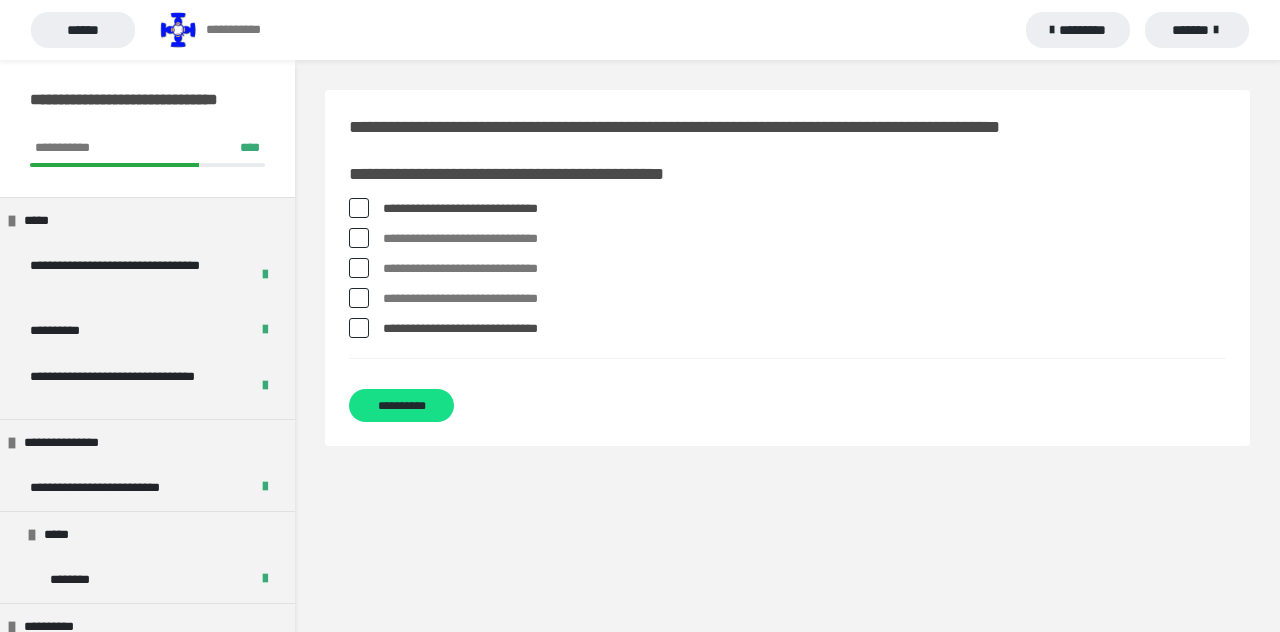 click at bounding box center [359, 268] 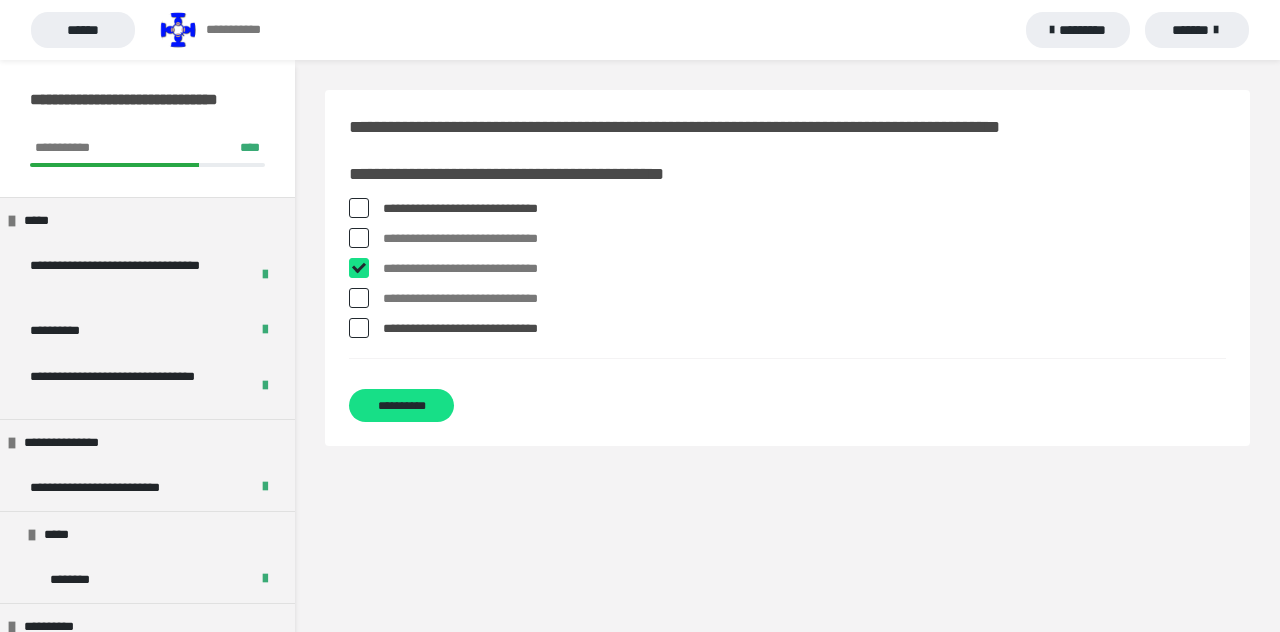 checkbox on "****" 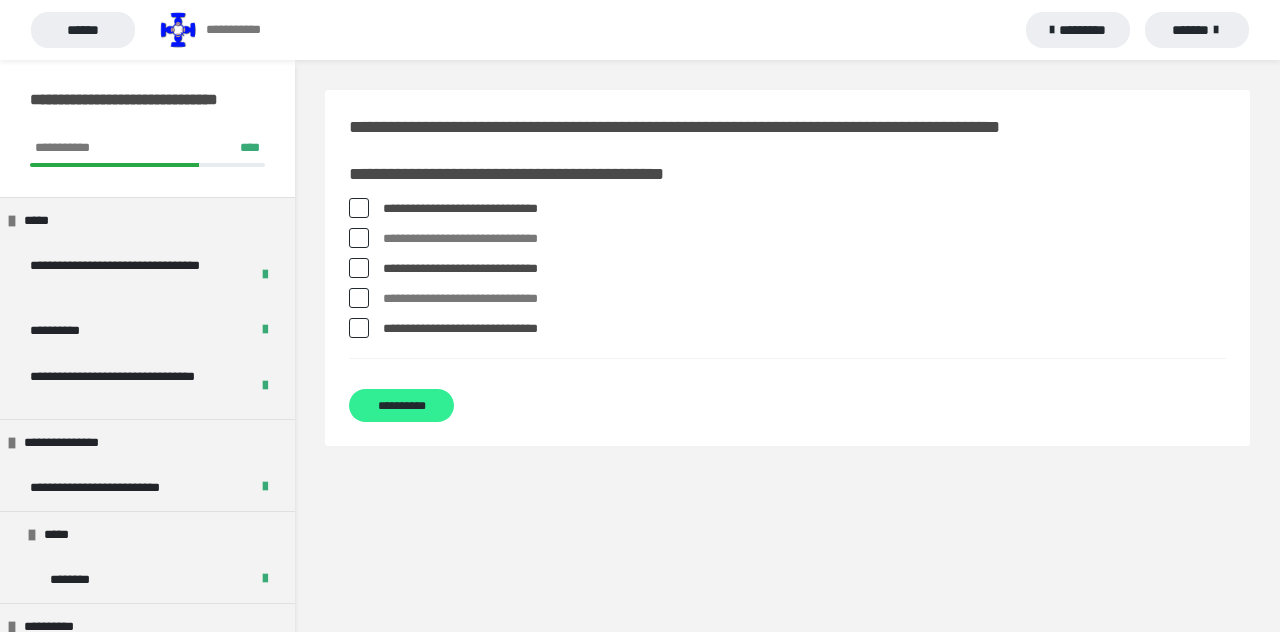 click on "**********" at bounding box center (401, 405) 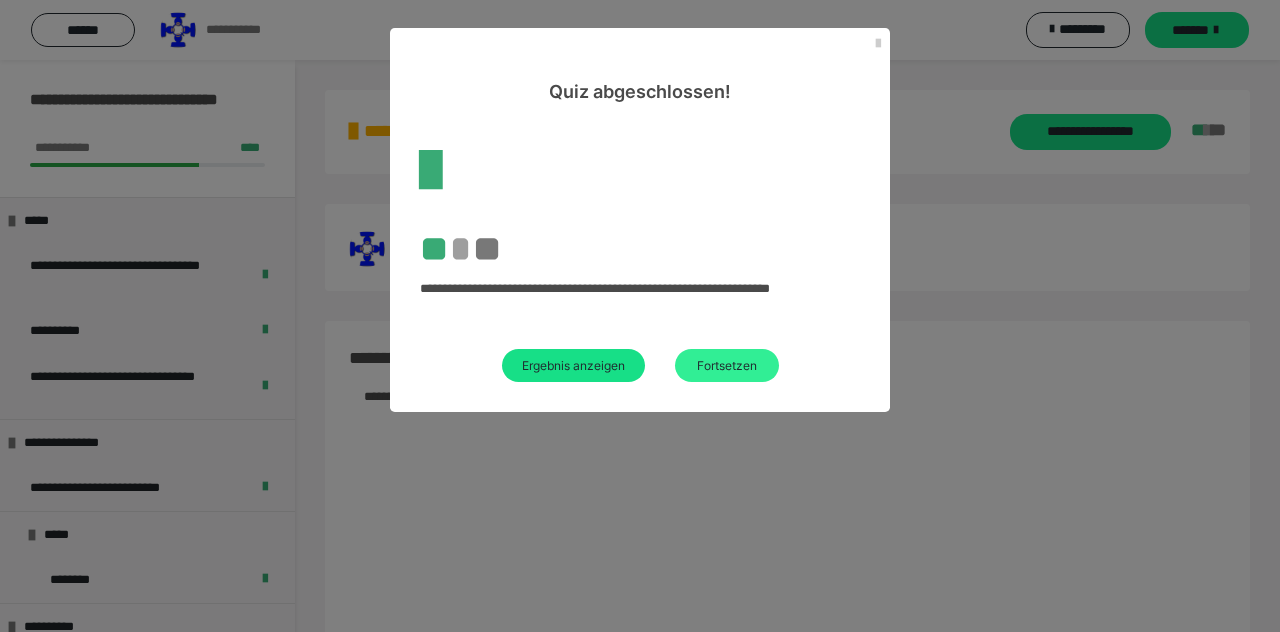 click on "Fortsetzen" at bounding box center [727, 365] 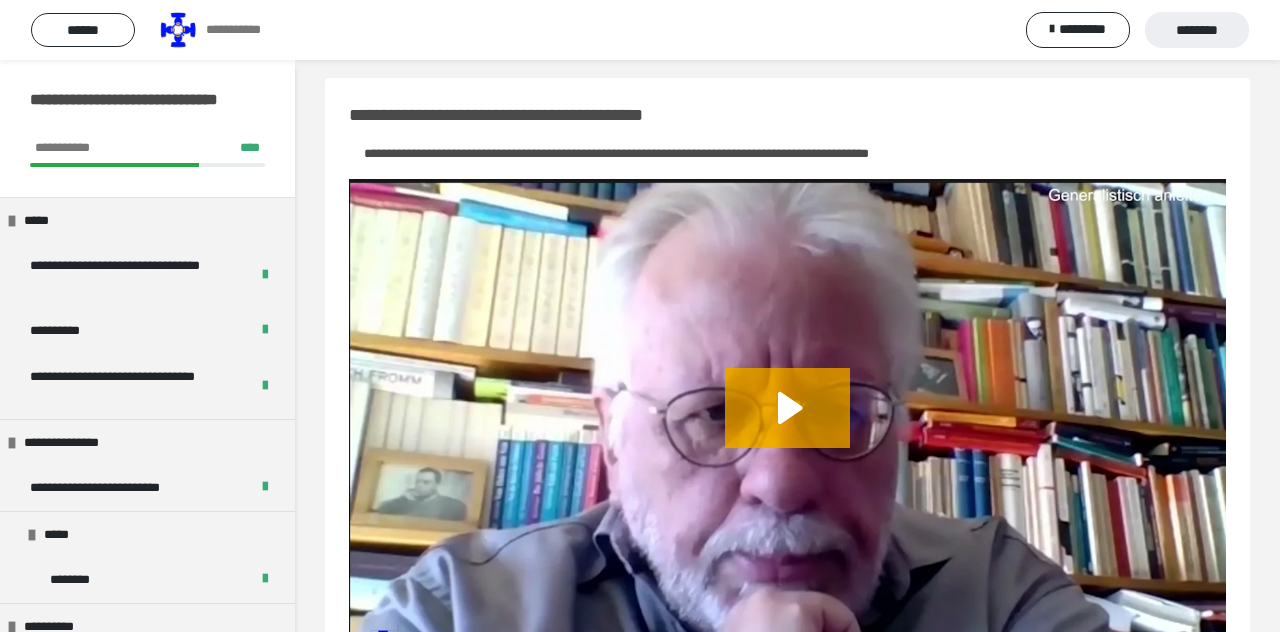 scroll, scrollTop: 0, scrollLeft: 0, axis: both 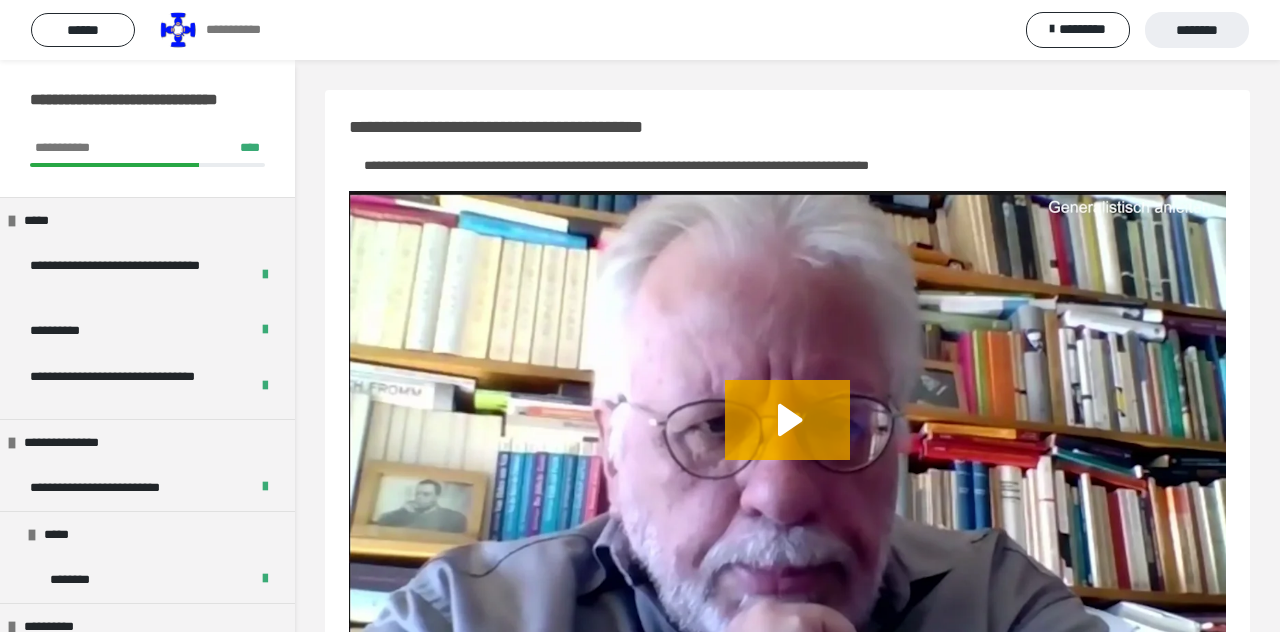click 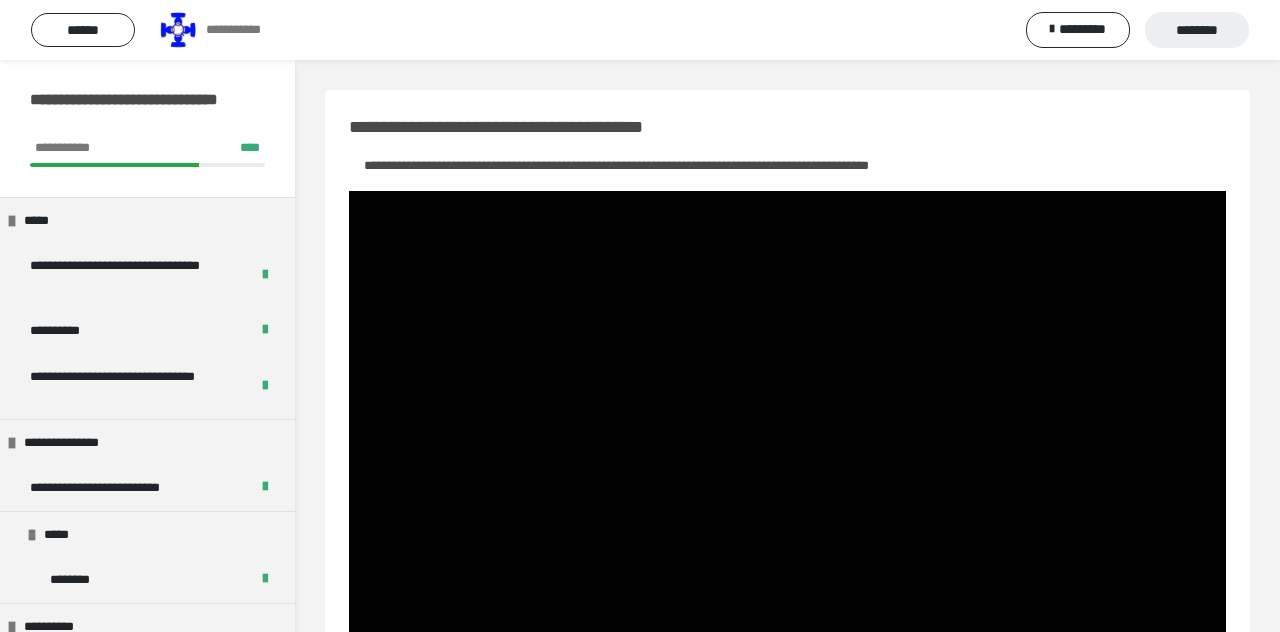 scroll, scrollTop: 164, scrollLeft: 0, axis: vertical 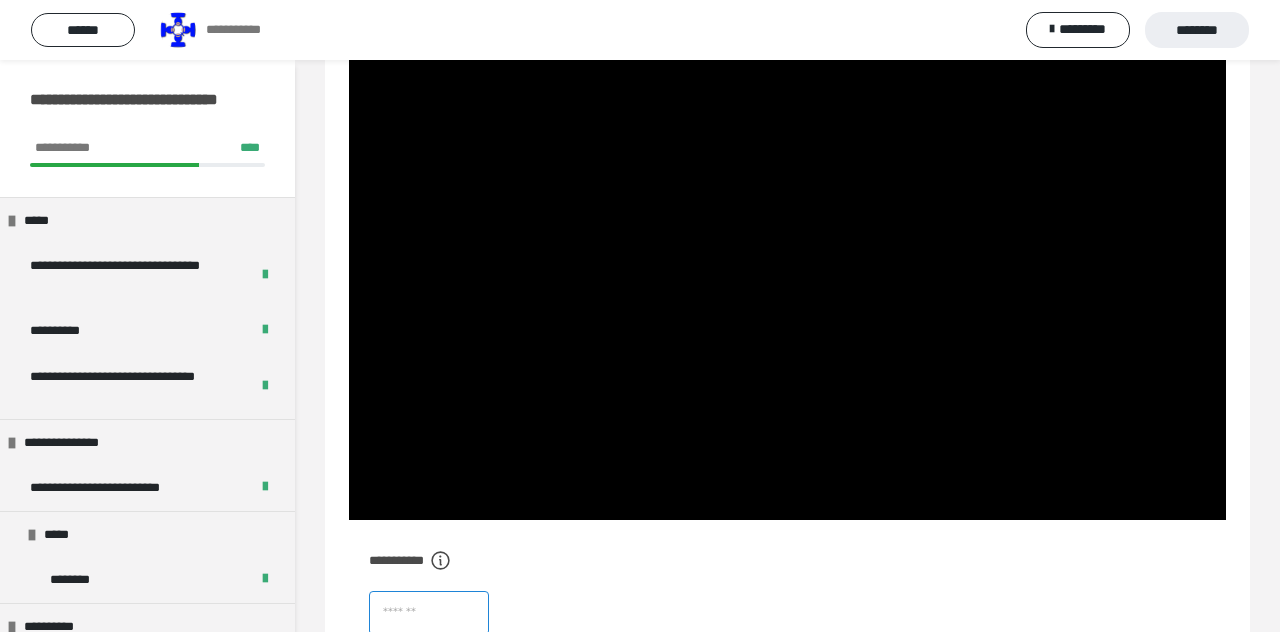 click at bounding box center (429, 613) 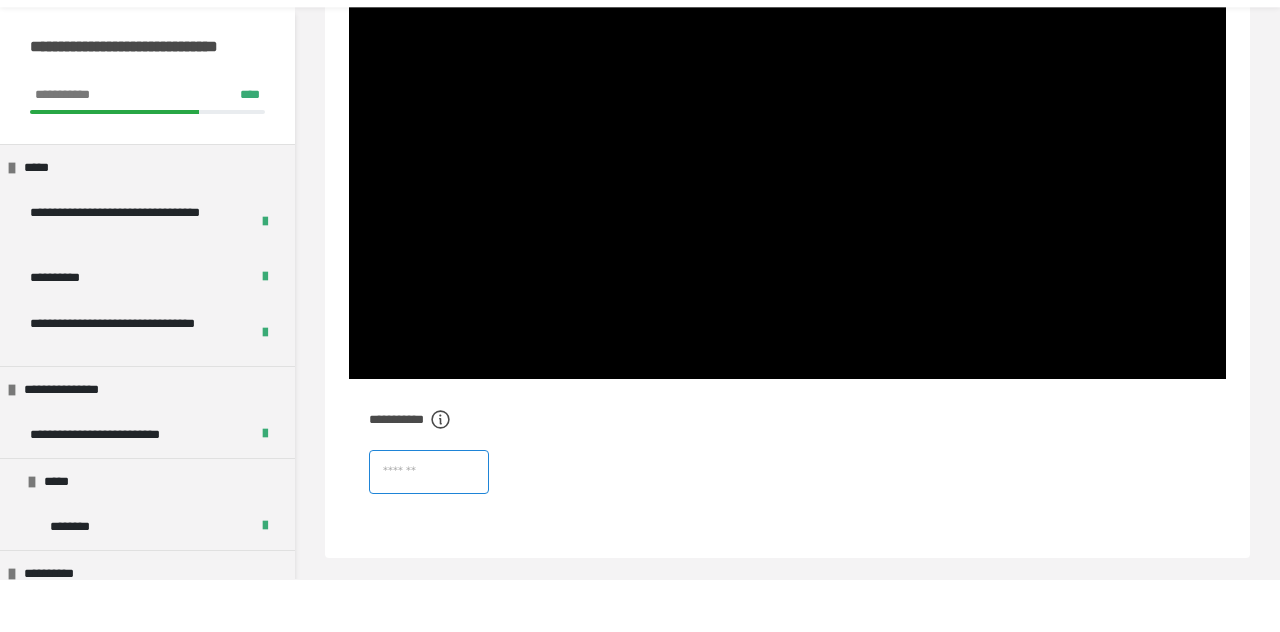 scroll, scrollTop: 260, scrollLeft: 0, axis: vertical 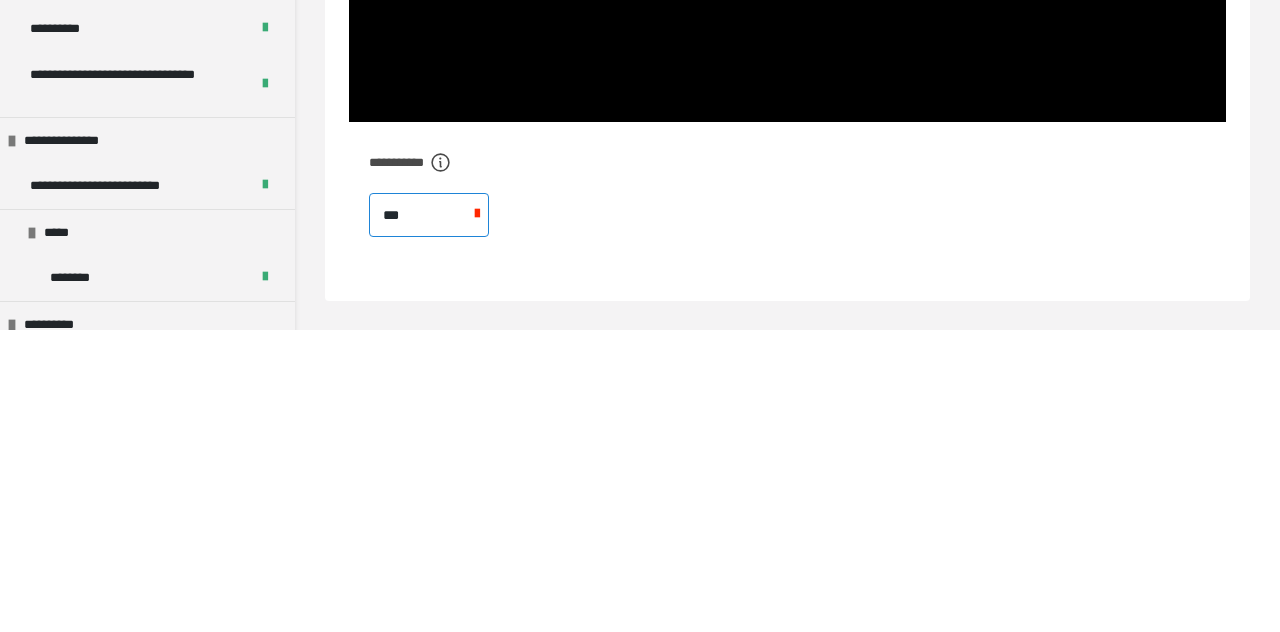 type on "****" 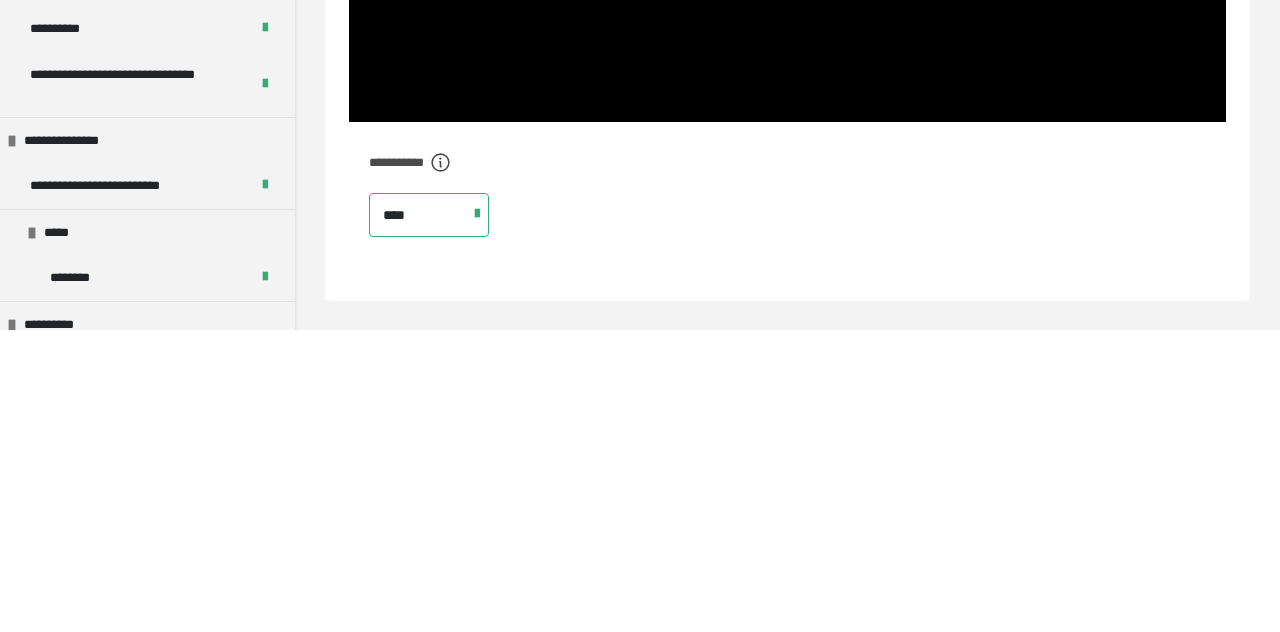 scroll, scrollTop: 260, scrollLeft: 0, axis: vertical 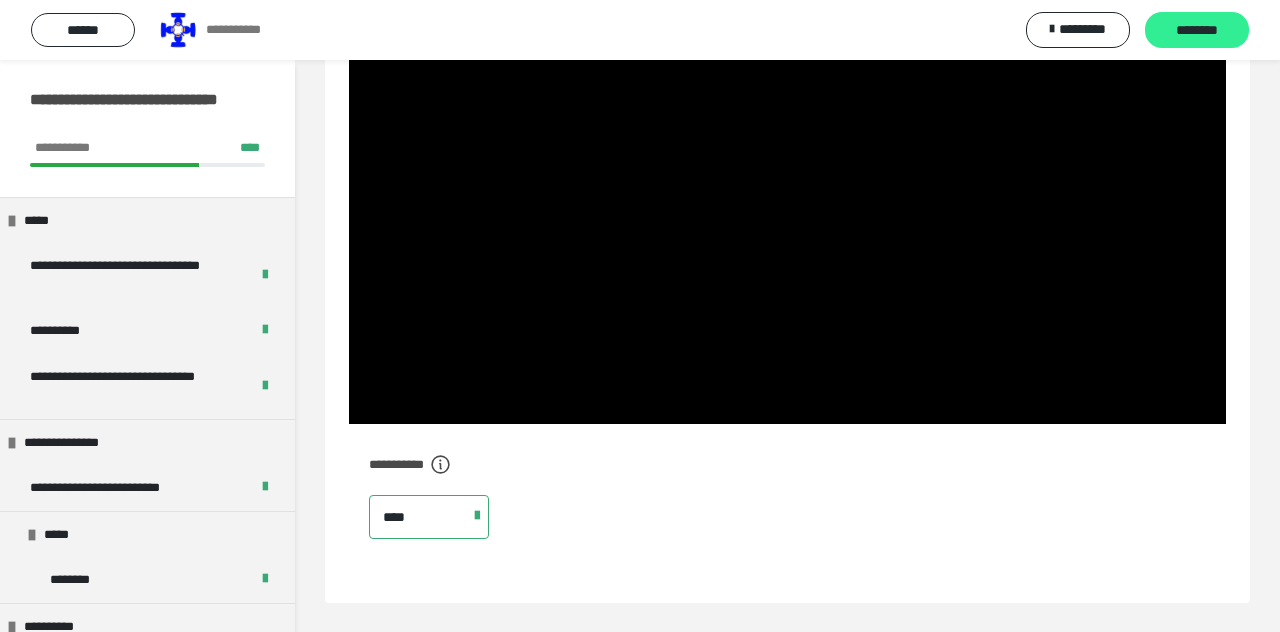 click on "********" at bounding box center [1197, 31] 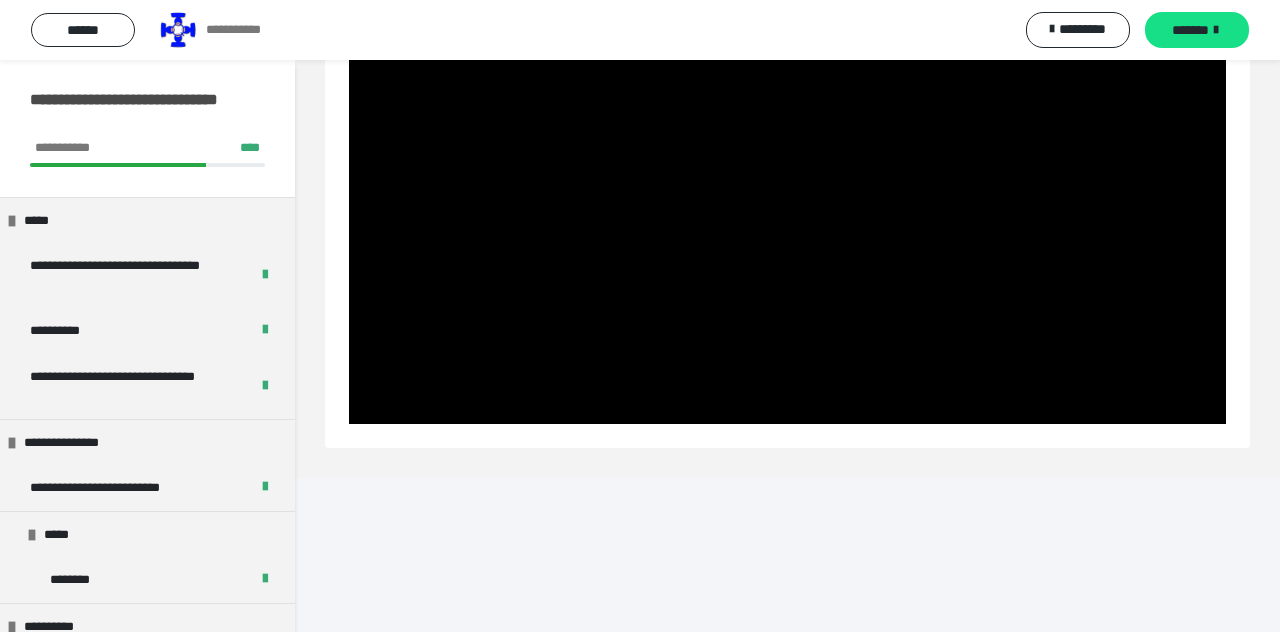 scroll, scrollTop: 156, scrollLeft: 0, axis: vertical 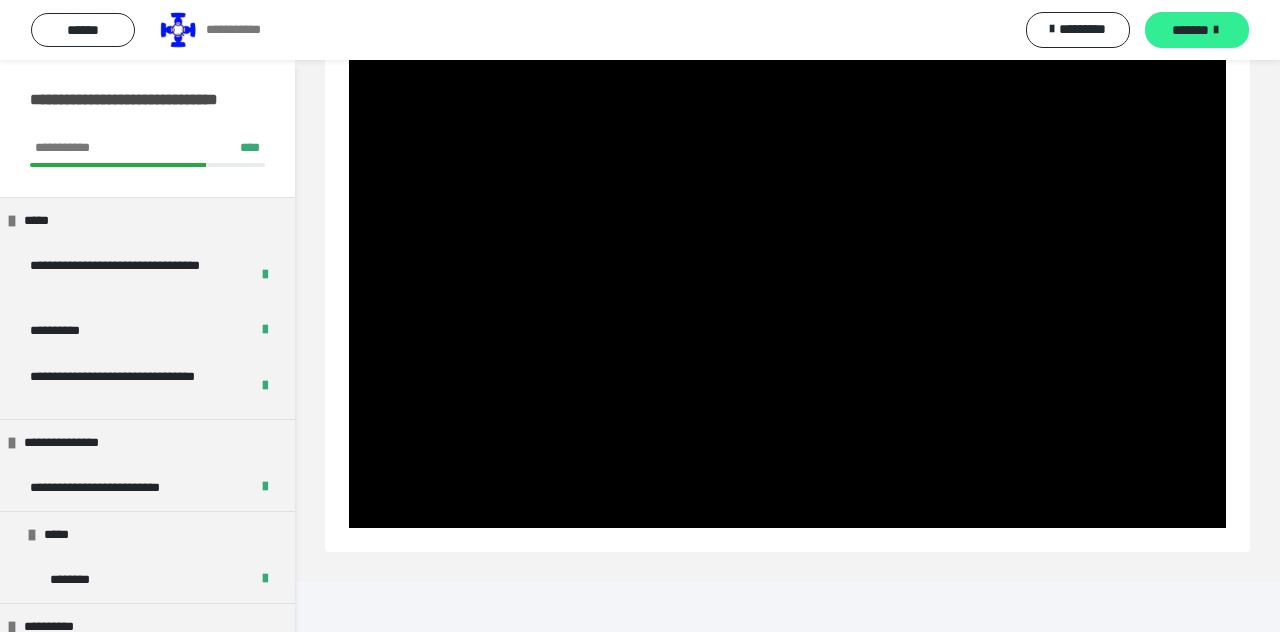 click on "*******" at bounding box center [1190, 30] 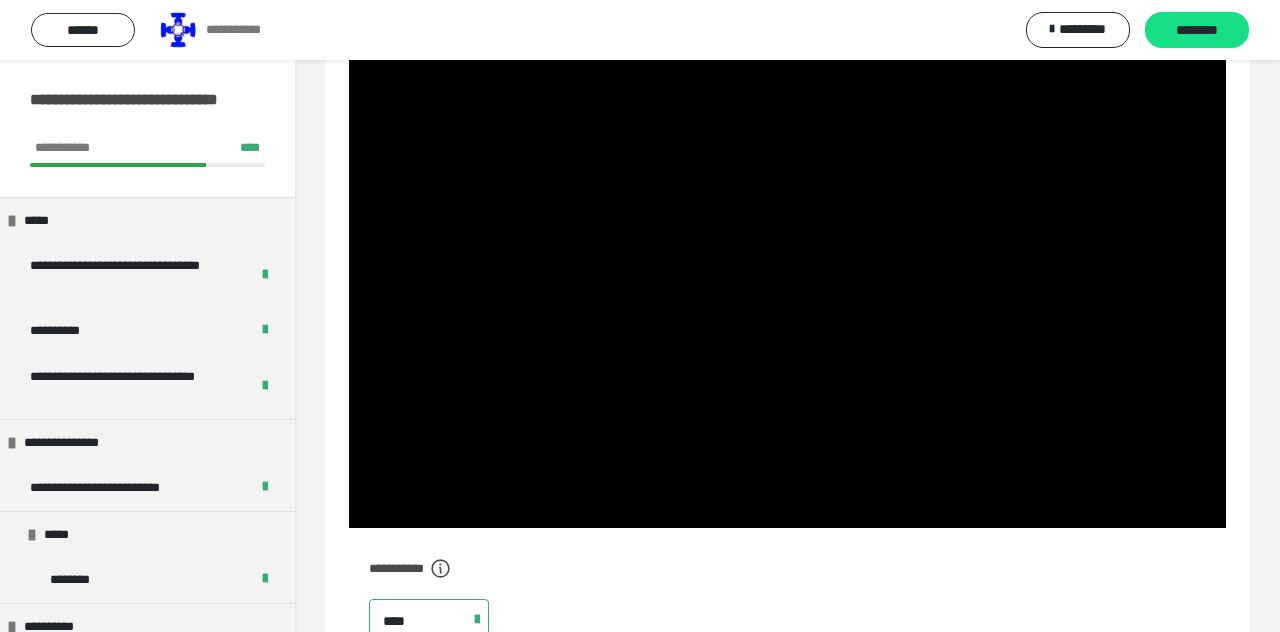 scroll, scrollTop: 0, scrollLeft: 0, axis: both 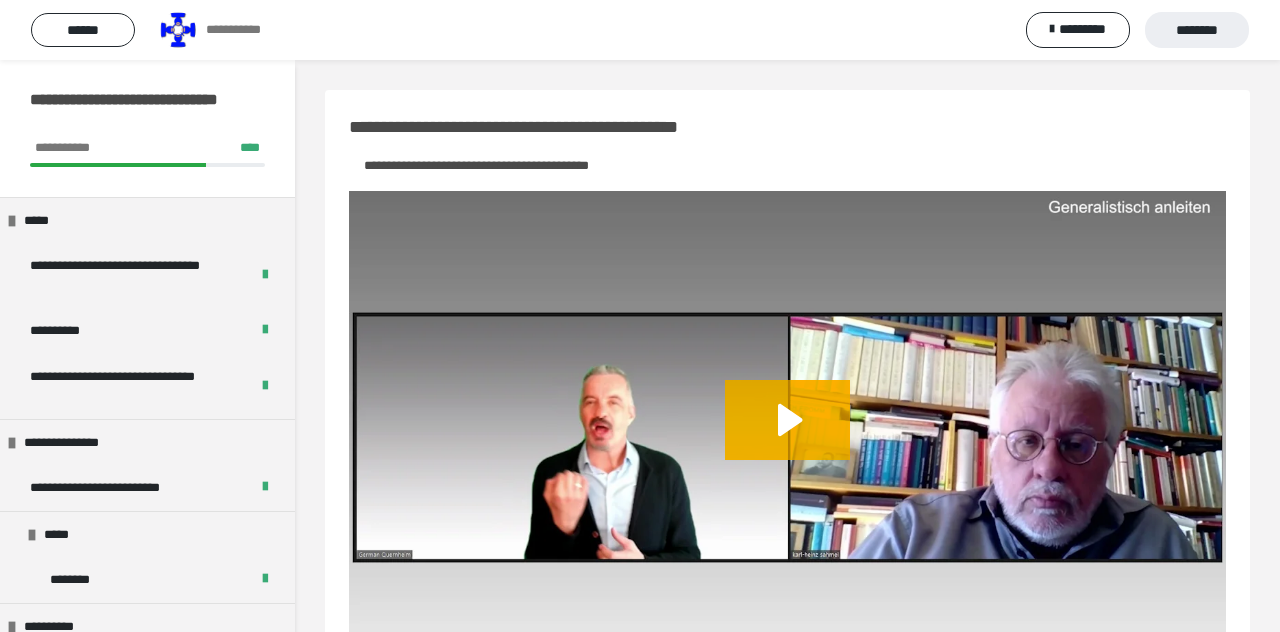 click 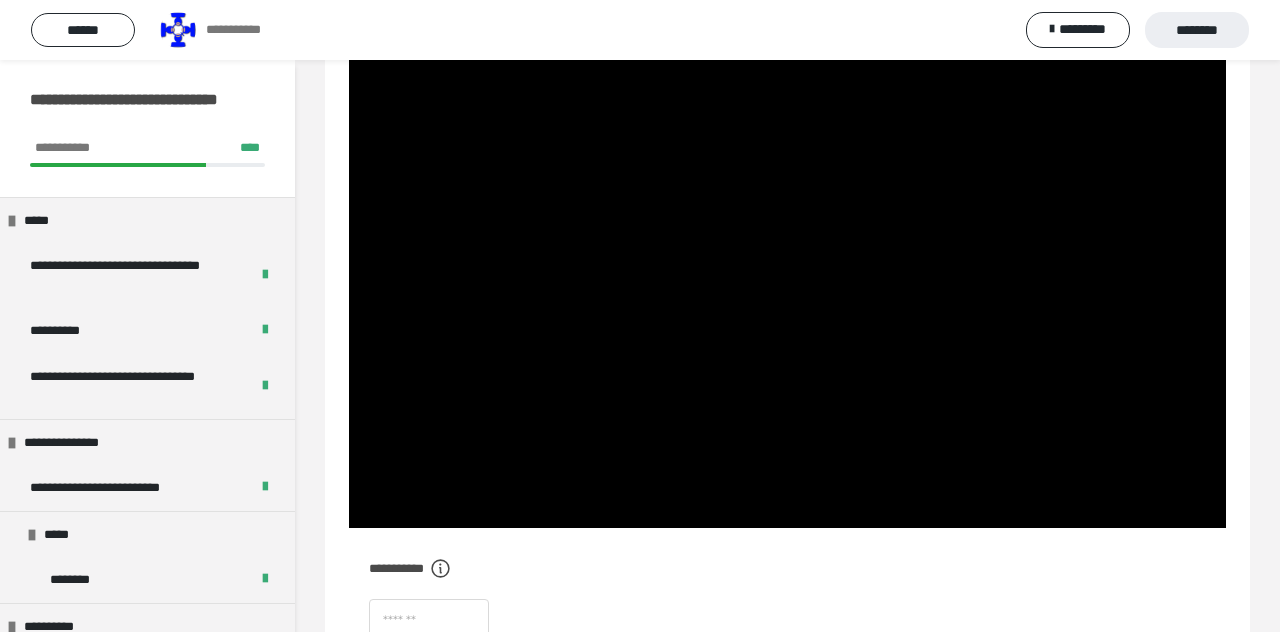 scroll, scrollTop: 164, scrollLeft: 0, axis: vertical 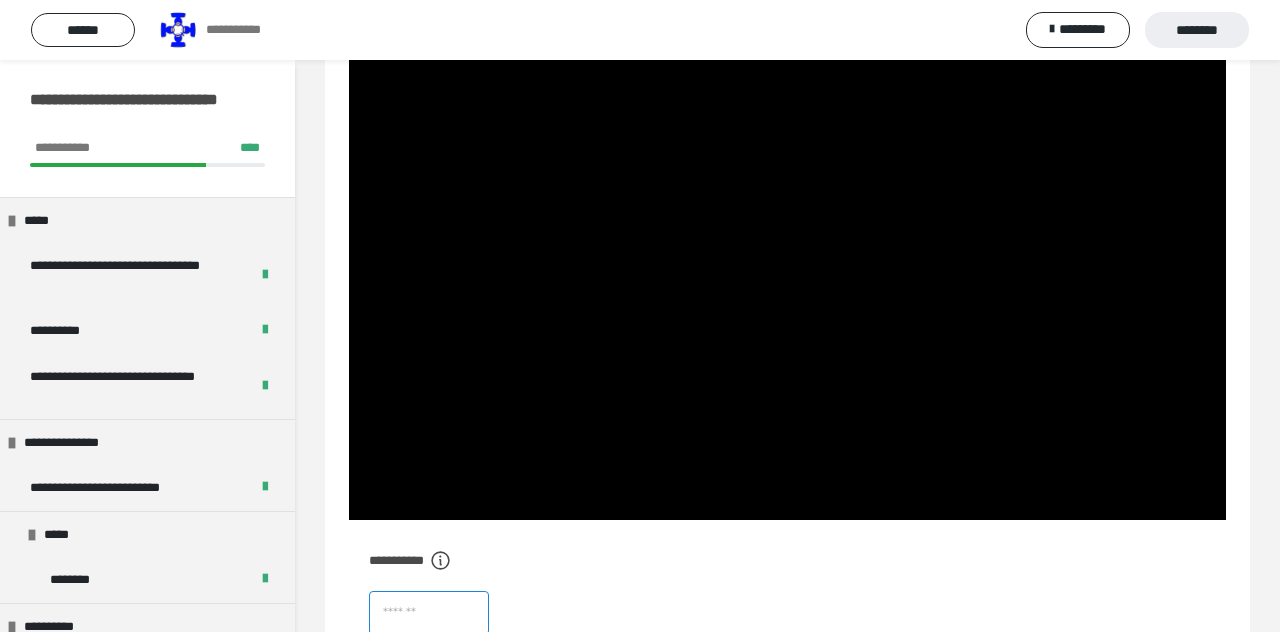click at bounding box center (429, 613) 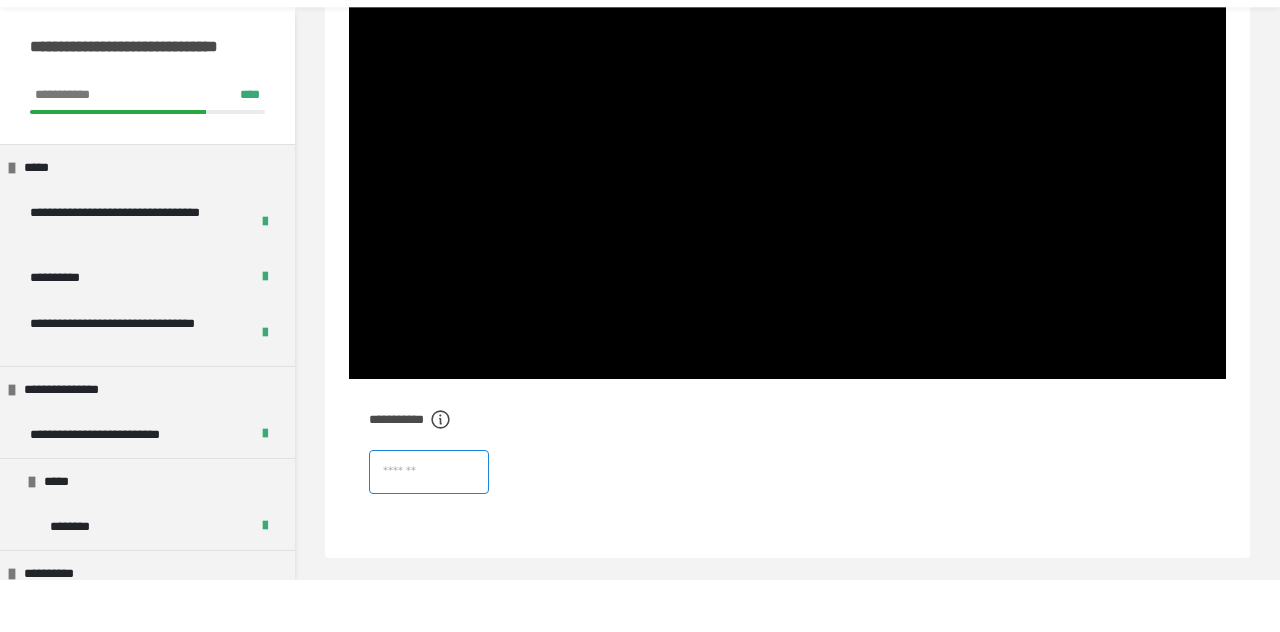 scroll, scrollTop: 260, scrollLeft: 0, axis: vertical 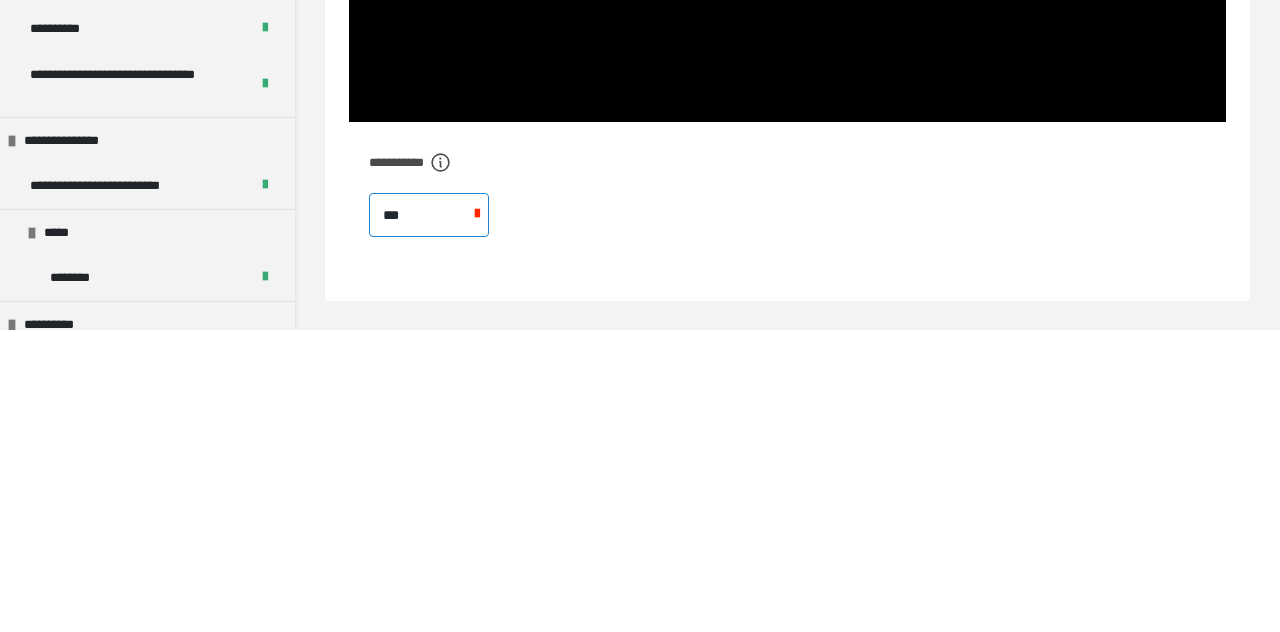 type on "****" 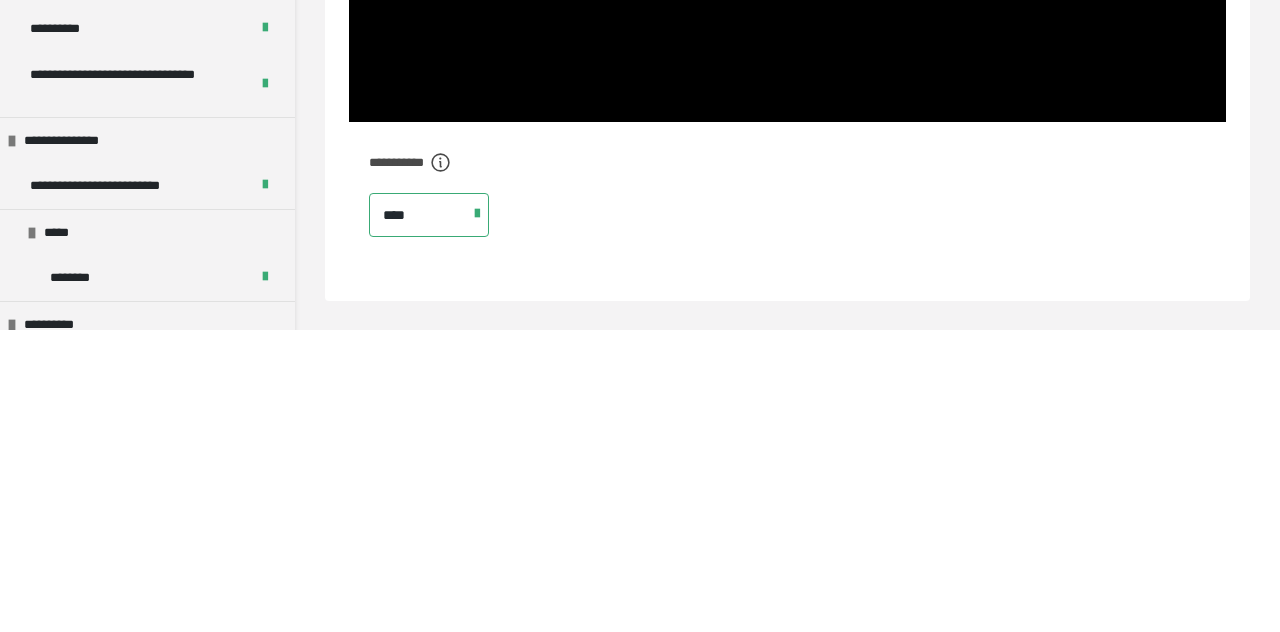 scroll, scrollTop: 260, scrollLeft: 0, axis: vertical 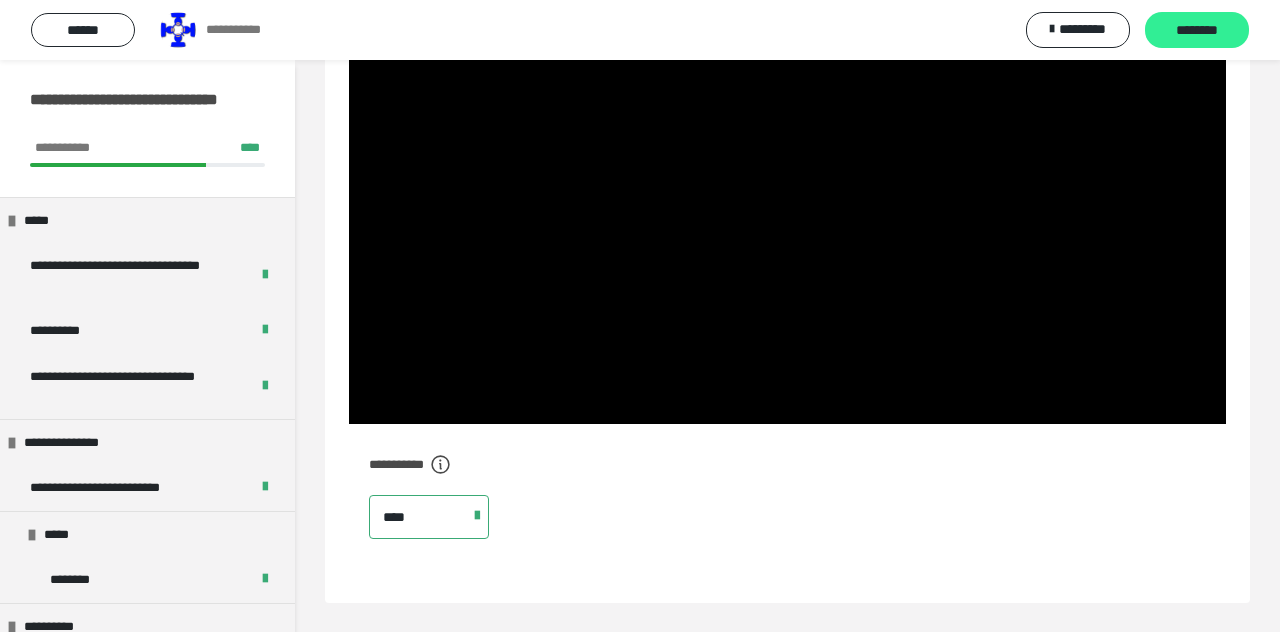 click on "********" at bounding box center (1197, 30) 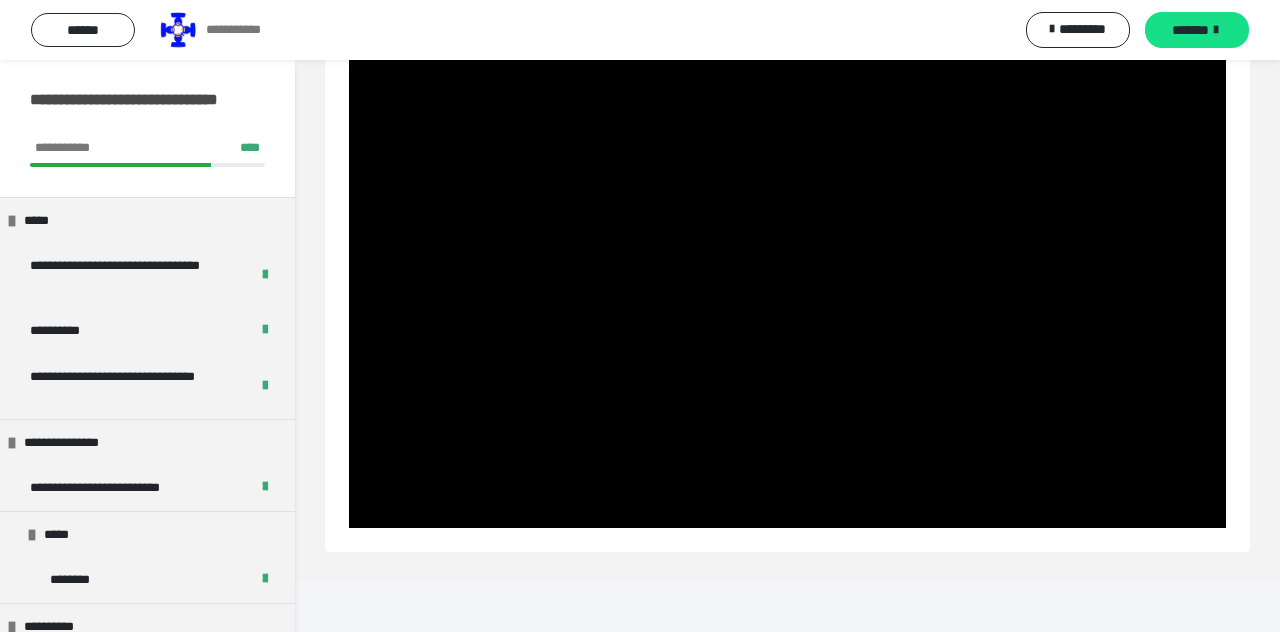 scroll, scrollTop: 156, scrollLeft: 0, axis: vertical 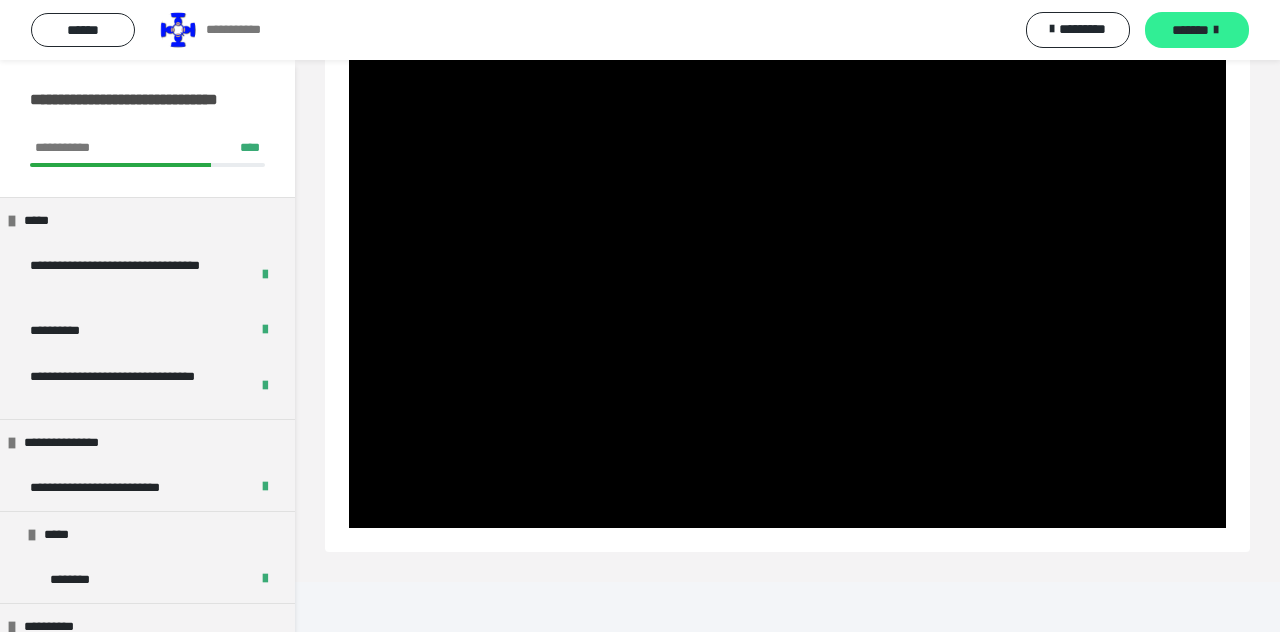 click on "*******" at bounding box center (1190, 30) 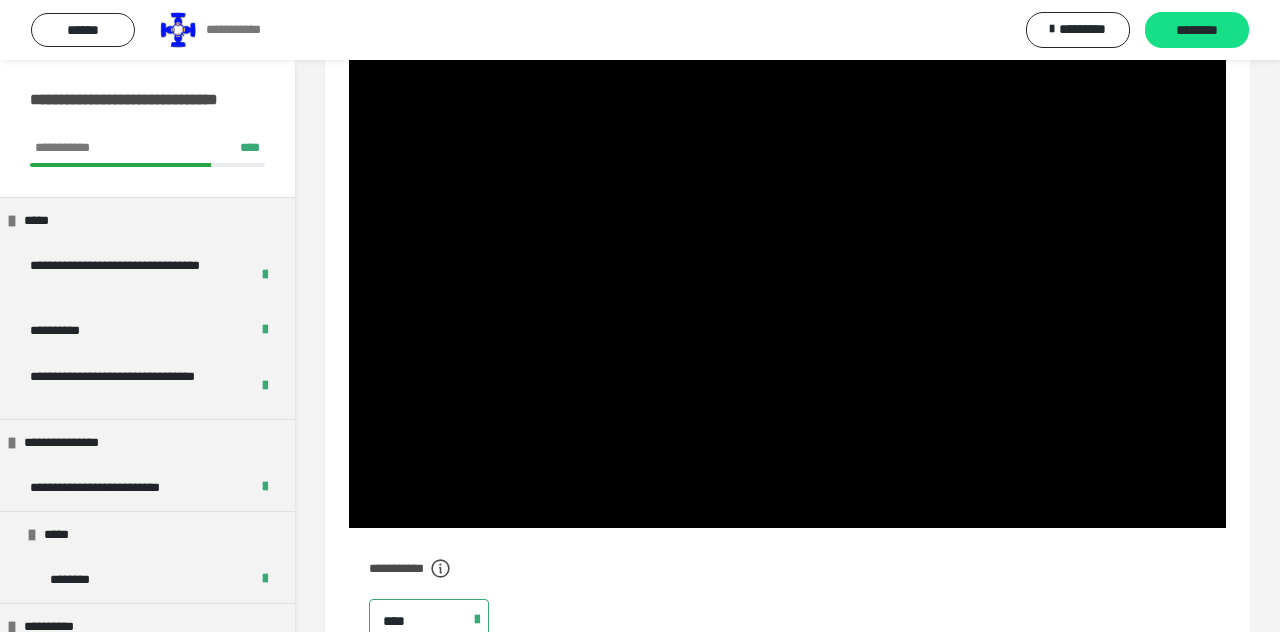 scroll, scrollTop: 0, scrollLeft: 0, axis: both 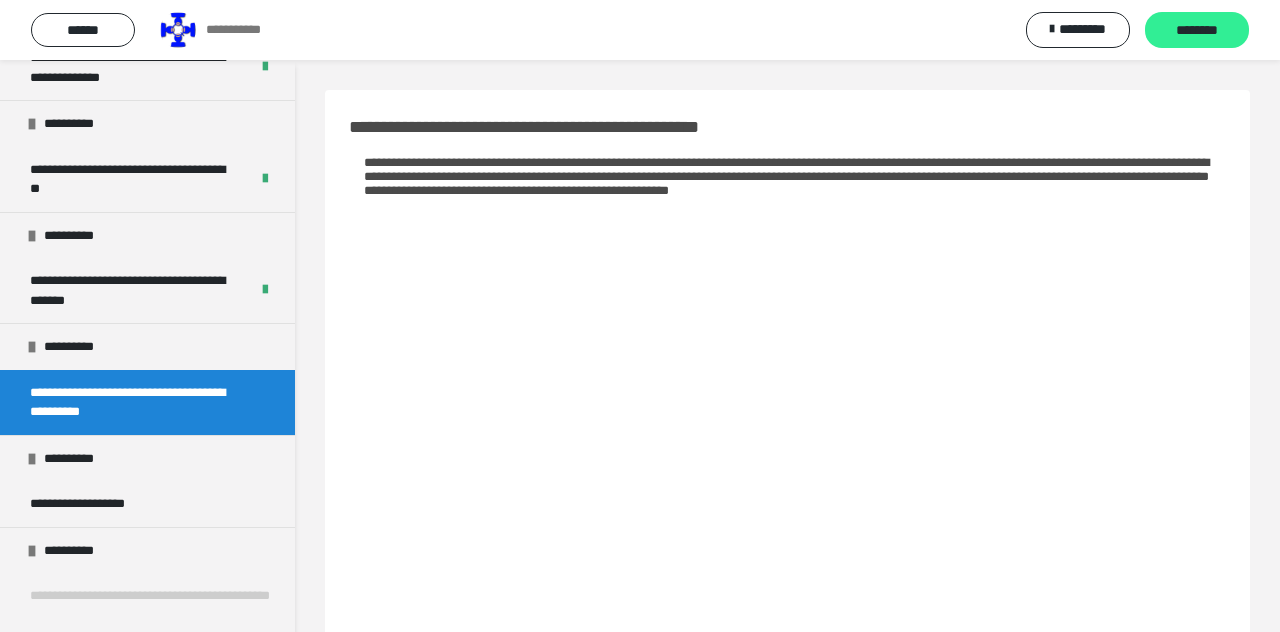 click on "********" at bounding box center (1197, 31) 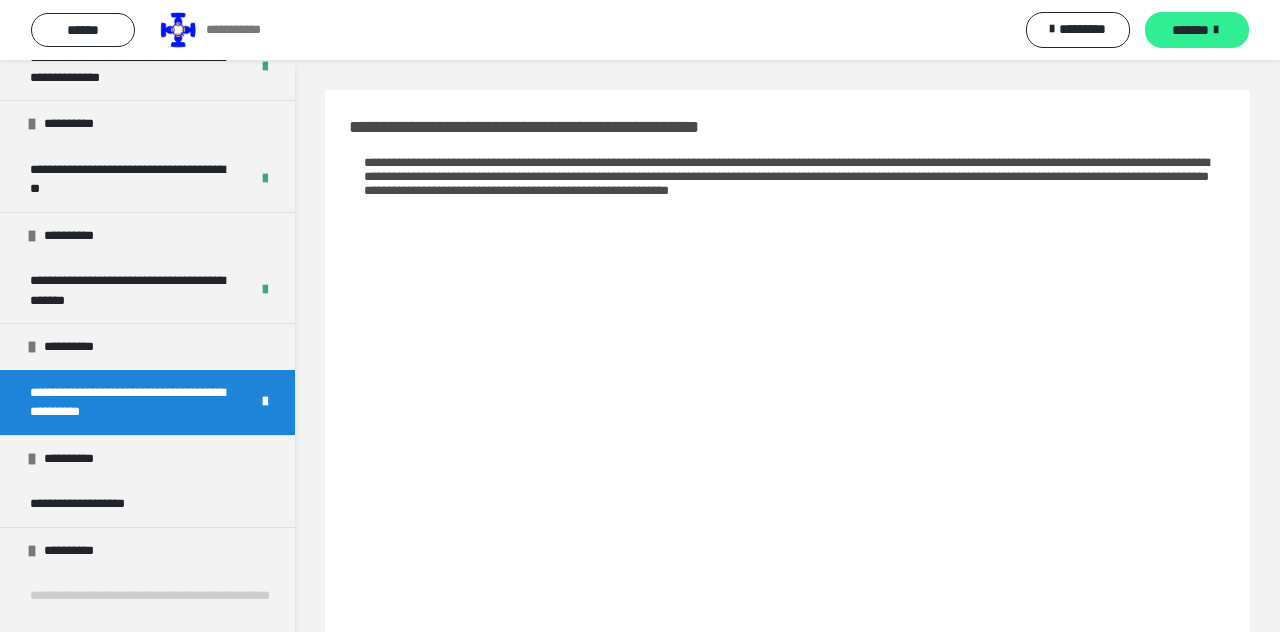 click on "*******" at bounding box center [1190, 30] 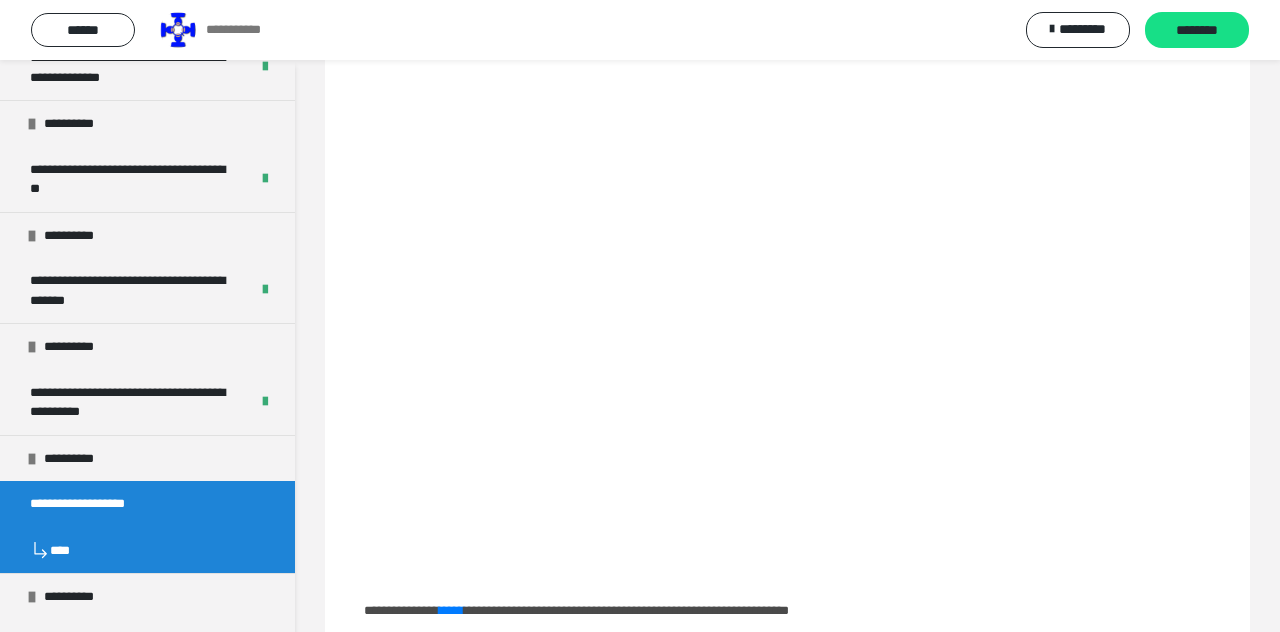 scroll, scrollTop: 221, scrollLeft: 0, axis: vertical 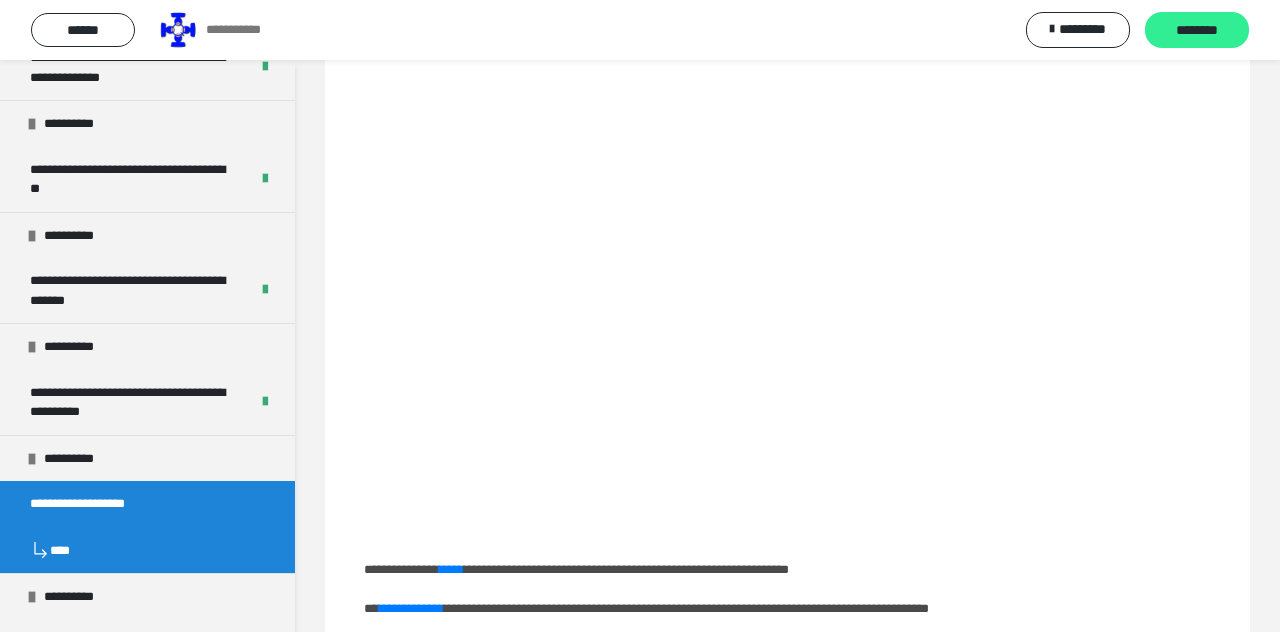 click on "********" at bounding box center (1197, 31) 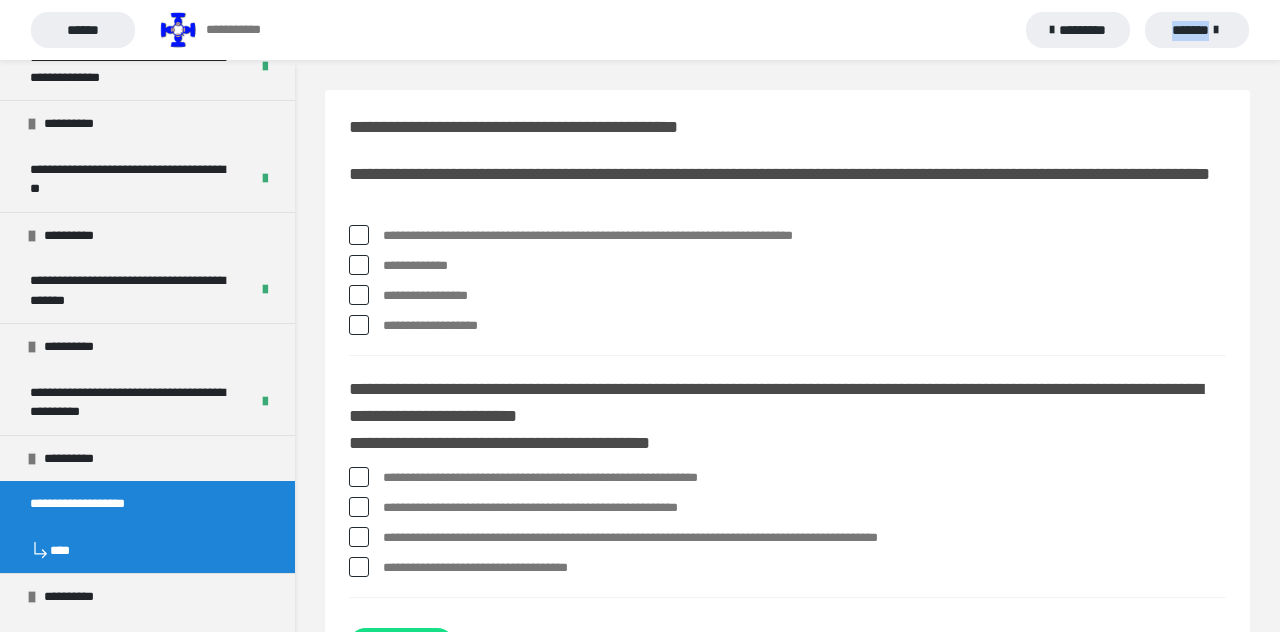 click on "*********" at bounding box center (1078, 30) 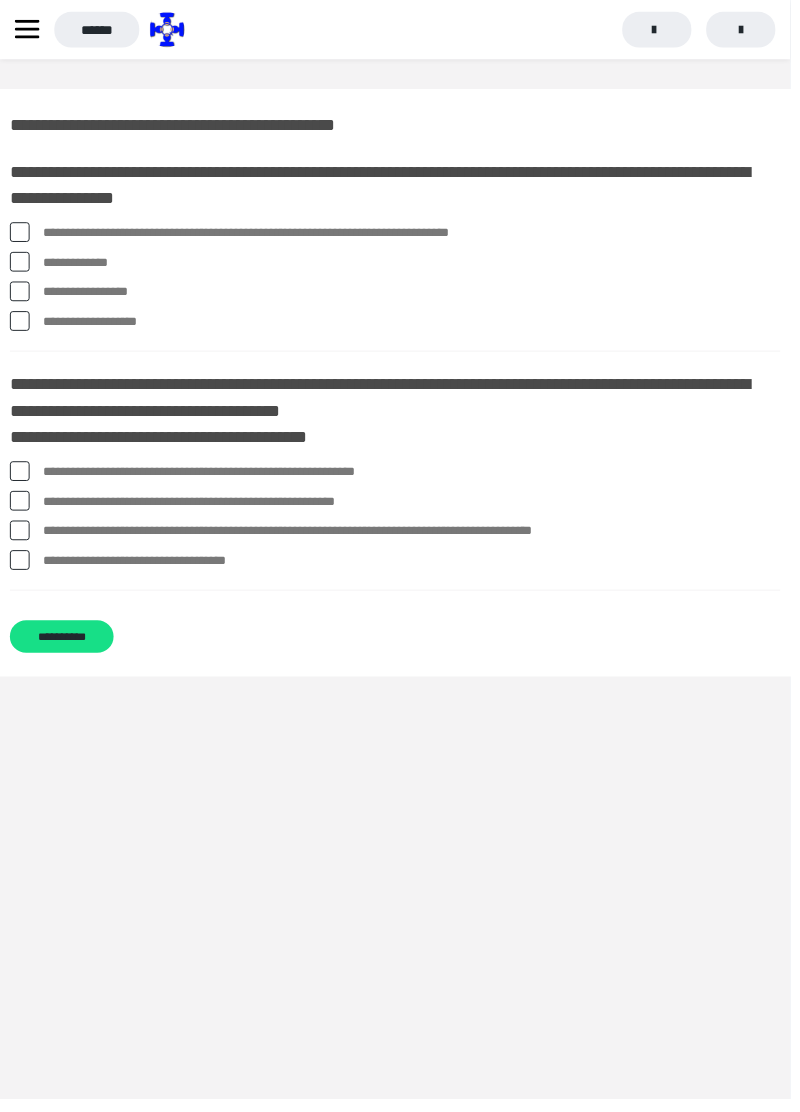 click at bounding box center [20, 235] 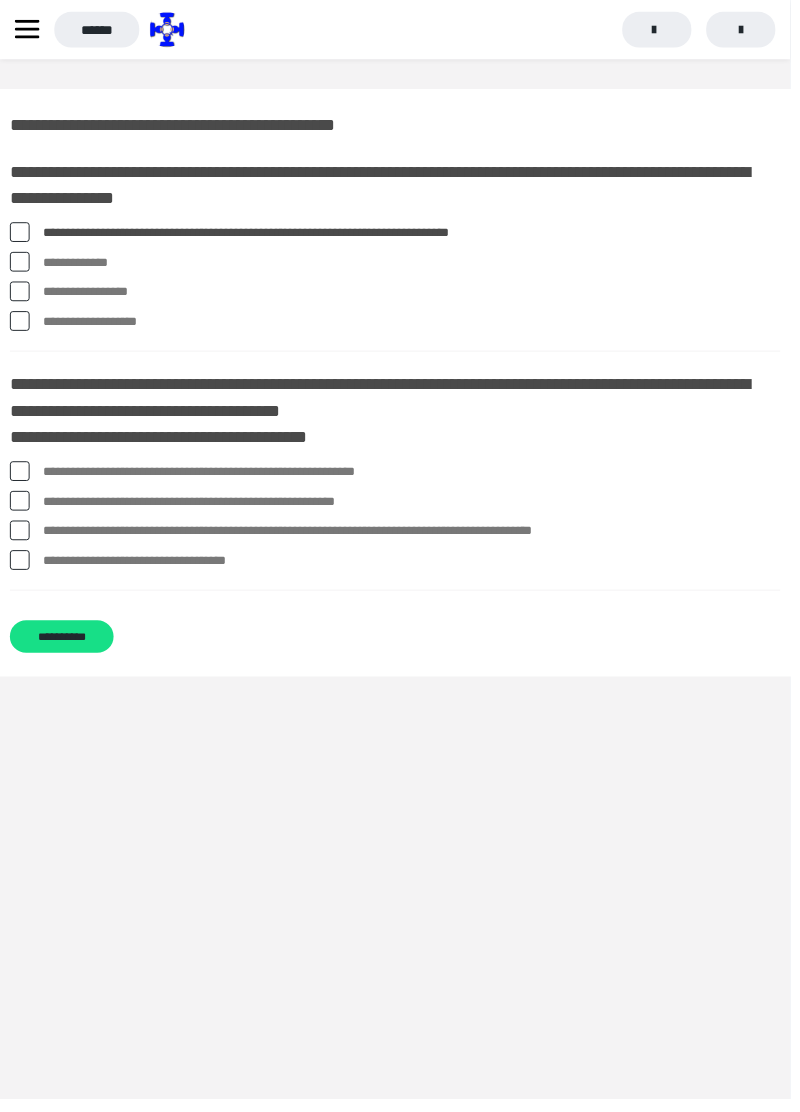 click on "**********" at bounding box center (400, 236) 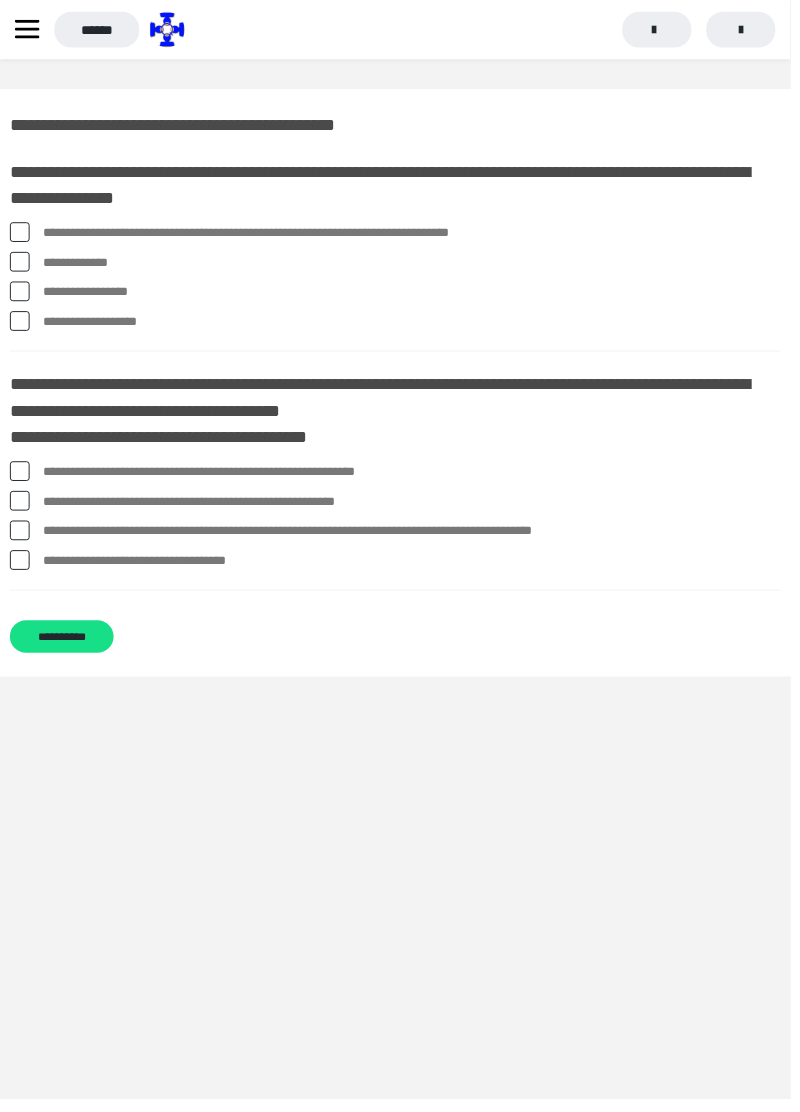 click at bounding box center [20, 265] 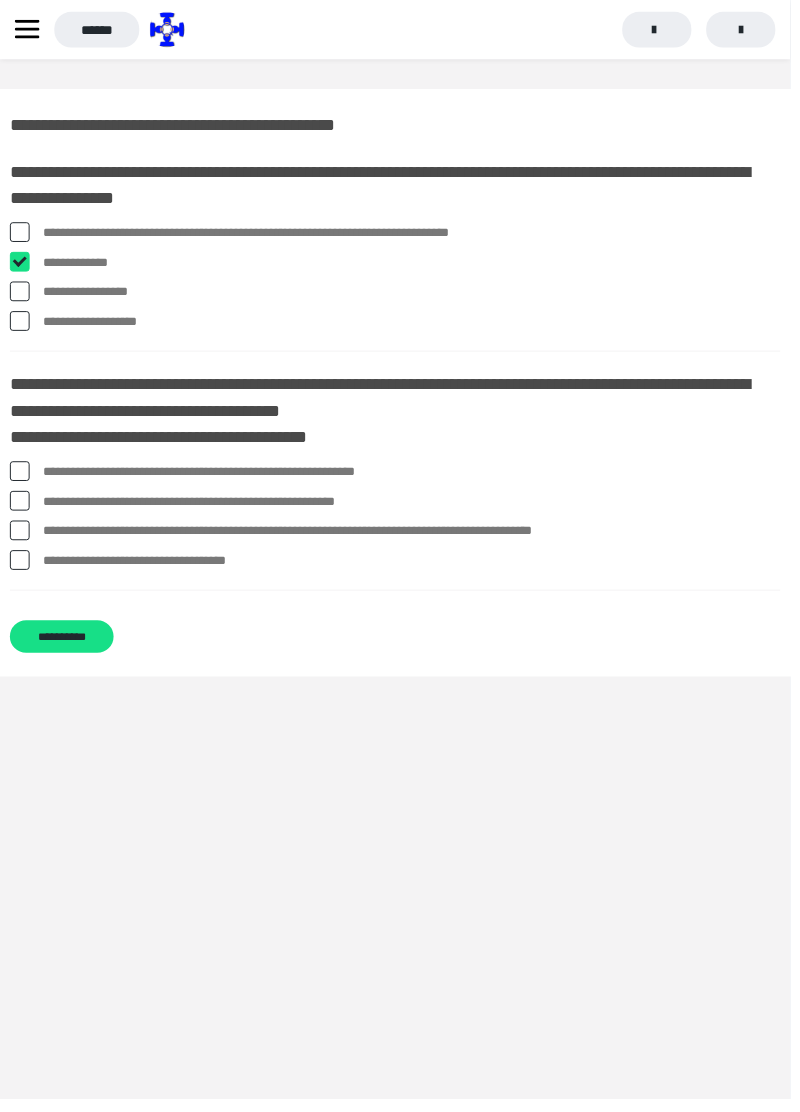 checkbox on "****" 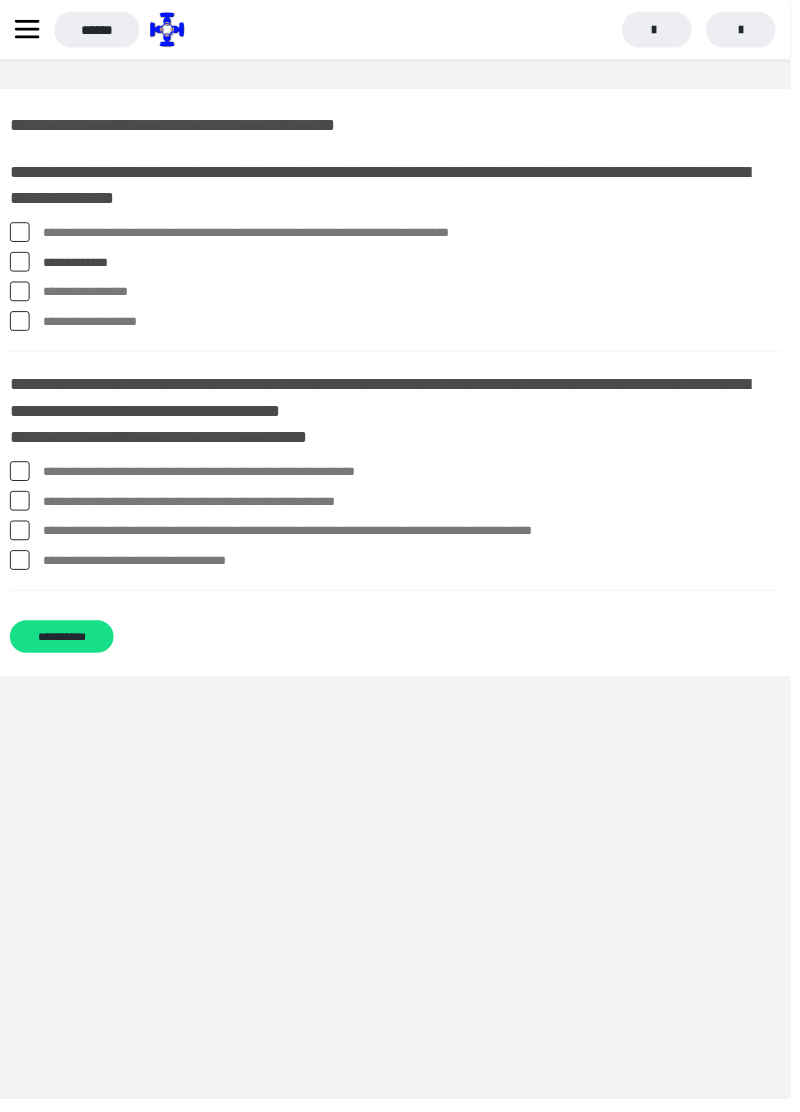click at bounding box center [20, 235] 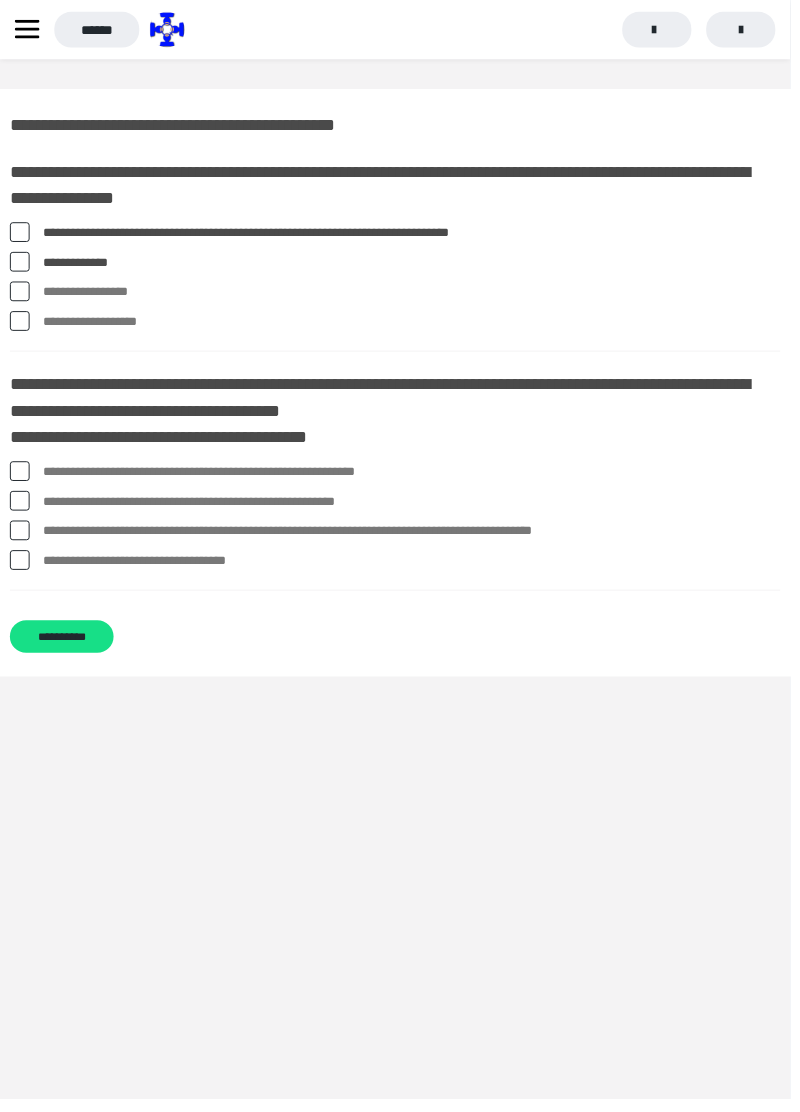 click at bounding box center [20, 235] 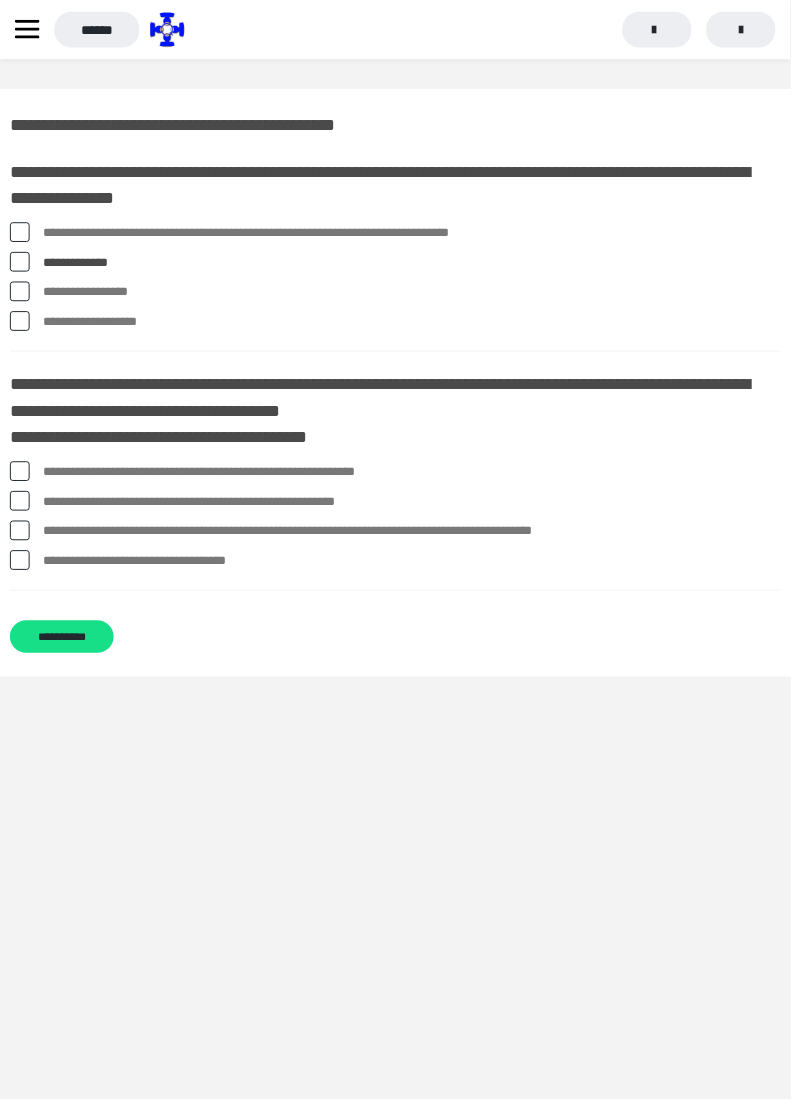 click at bounding box center [20, 295] 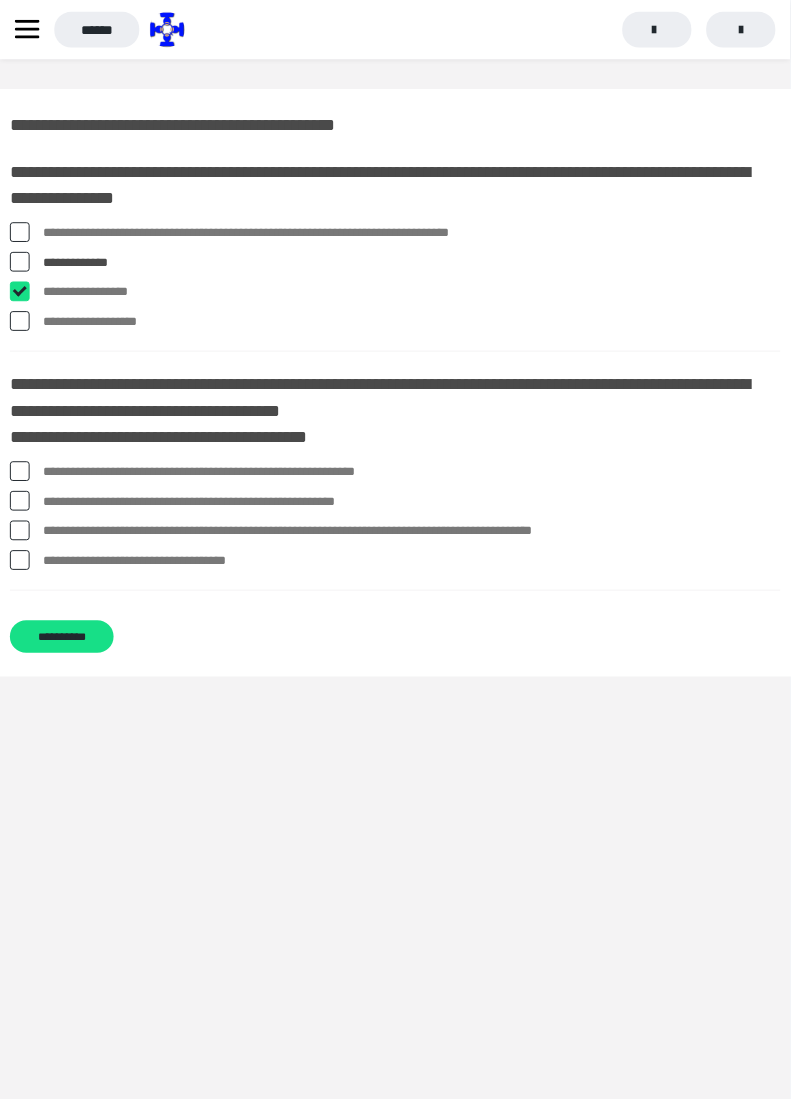 checkbox on "****" 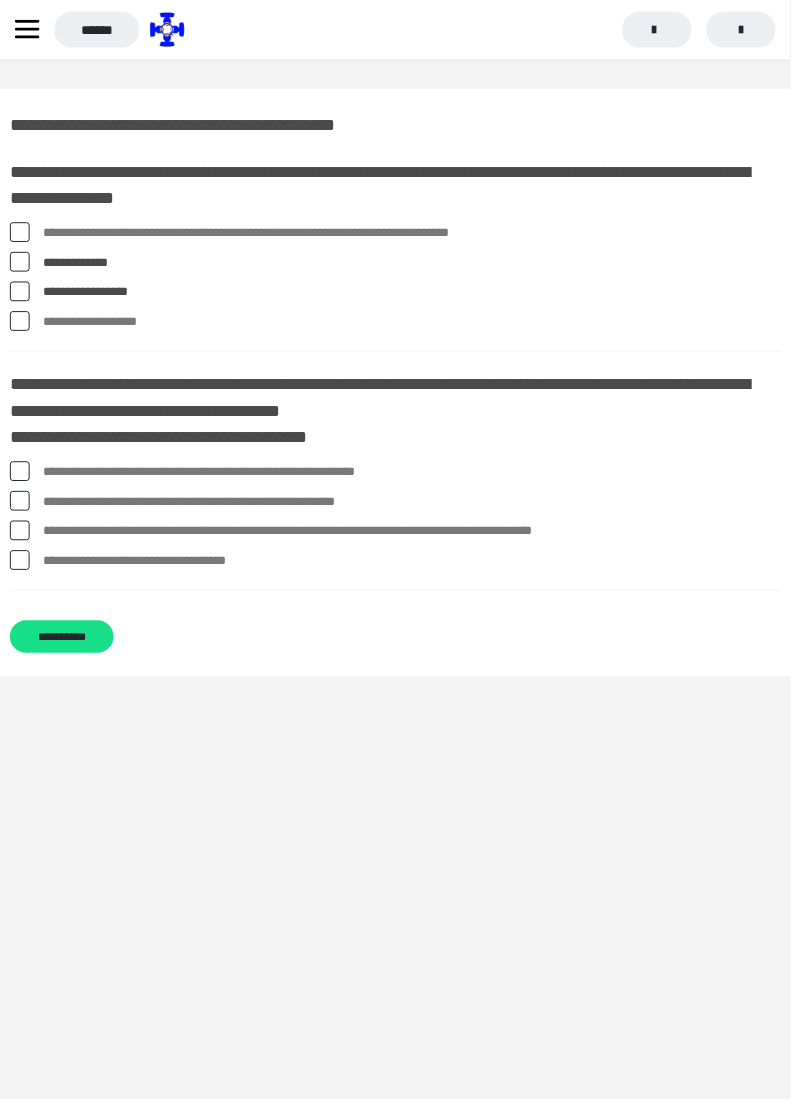 click on "**********" at bounding box center (400, 236) 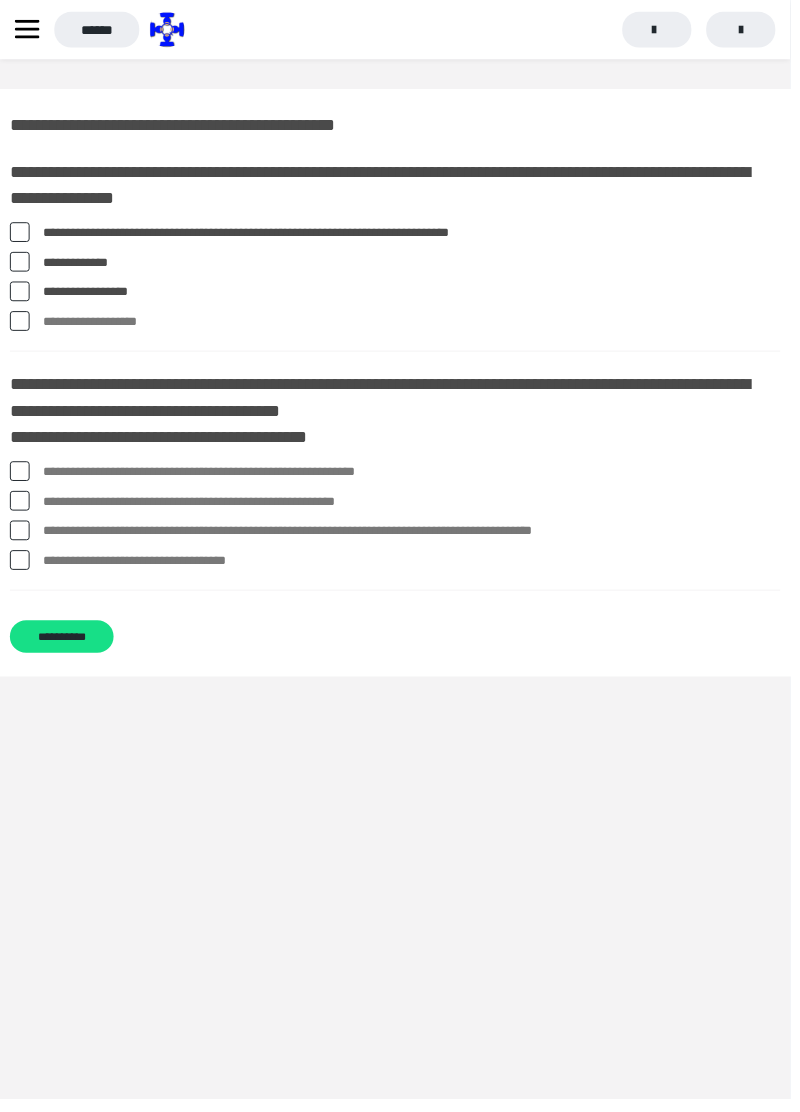 click at bounding box center (20, 235) 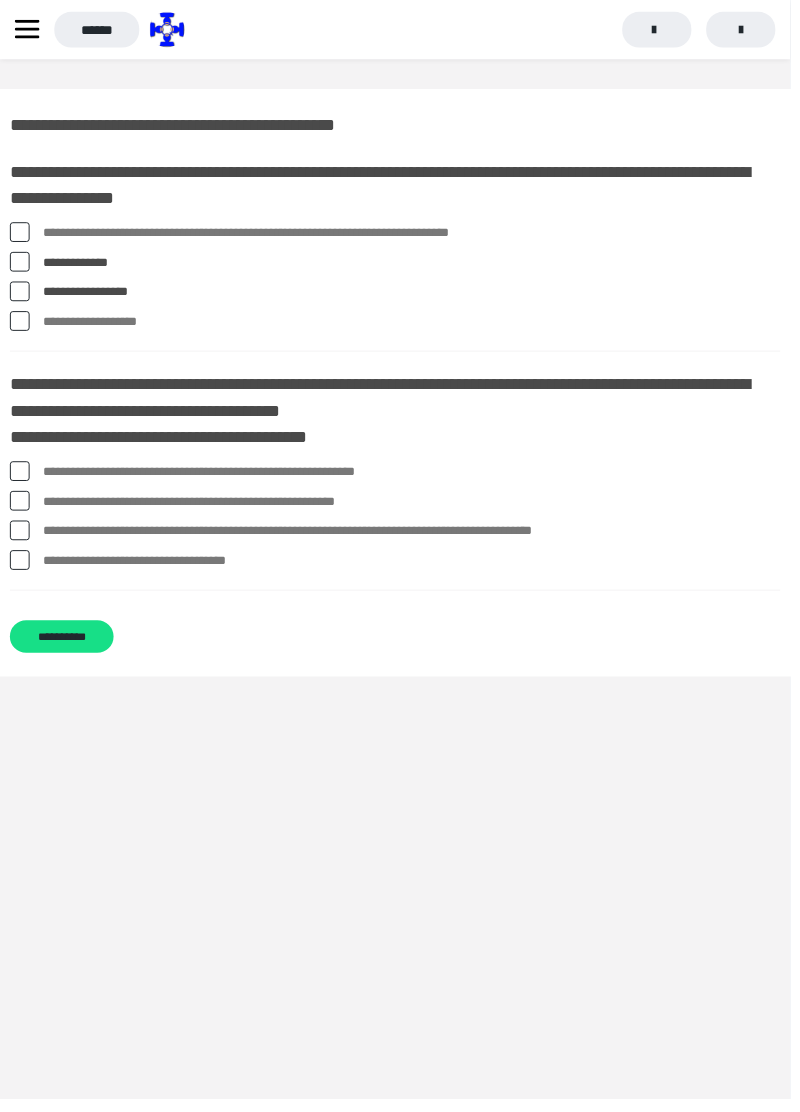 click at bounding box center (20, 295) 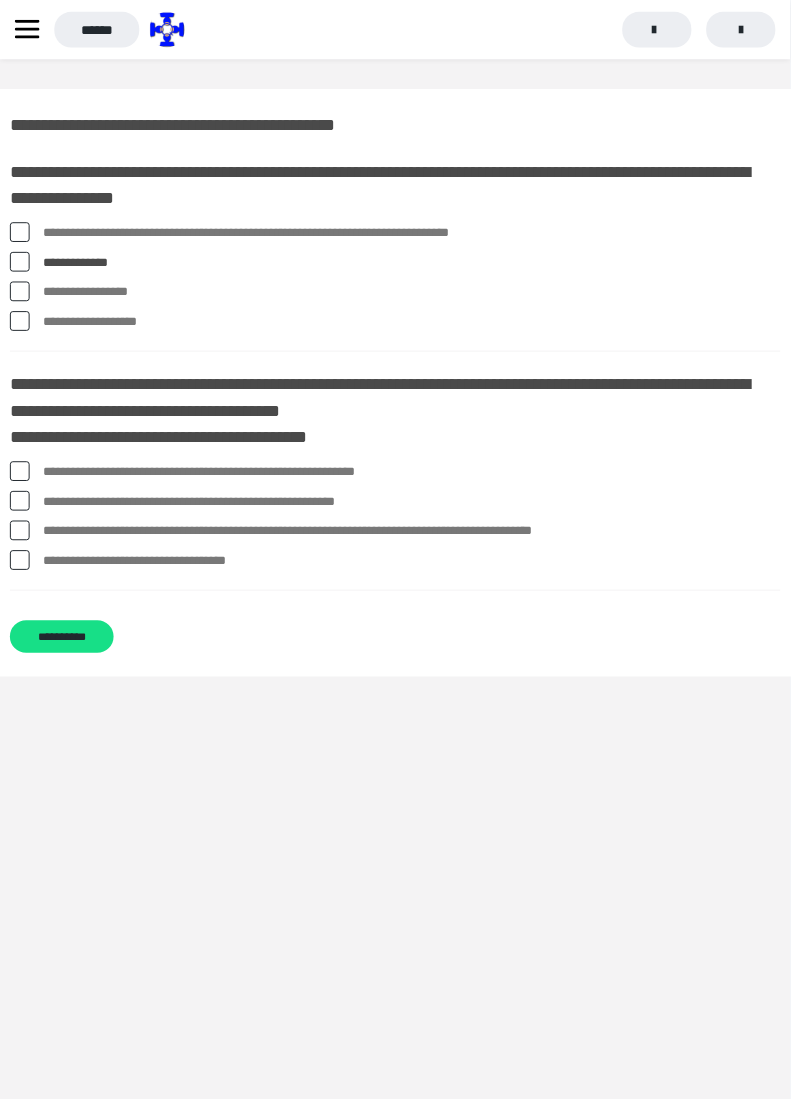 click at bounding box center (20, 235) 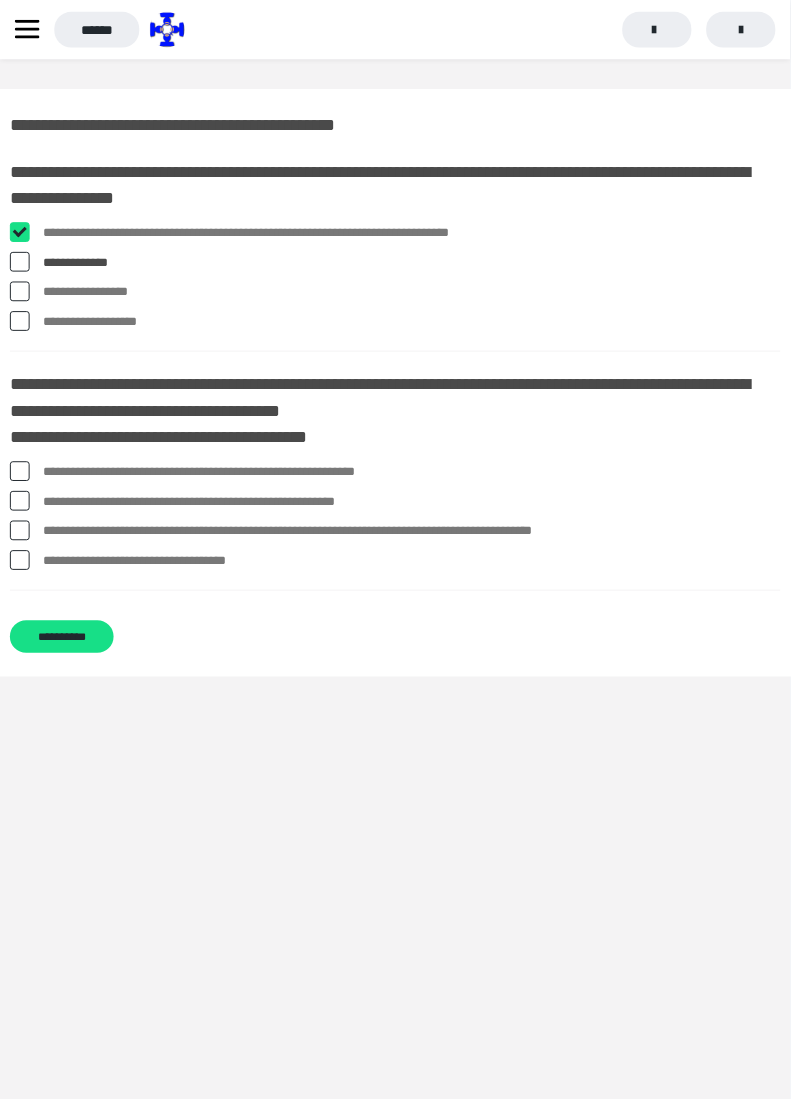 checkbox on "****" 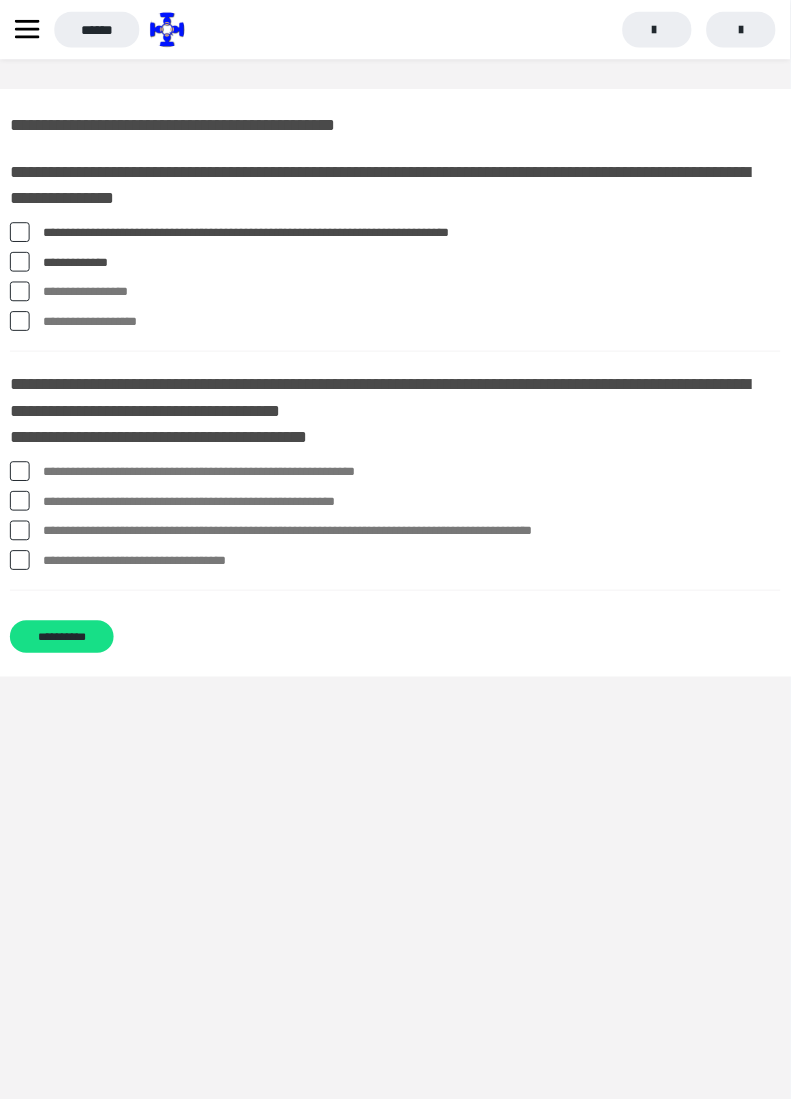 click at bounding box center (20, 295) 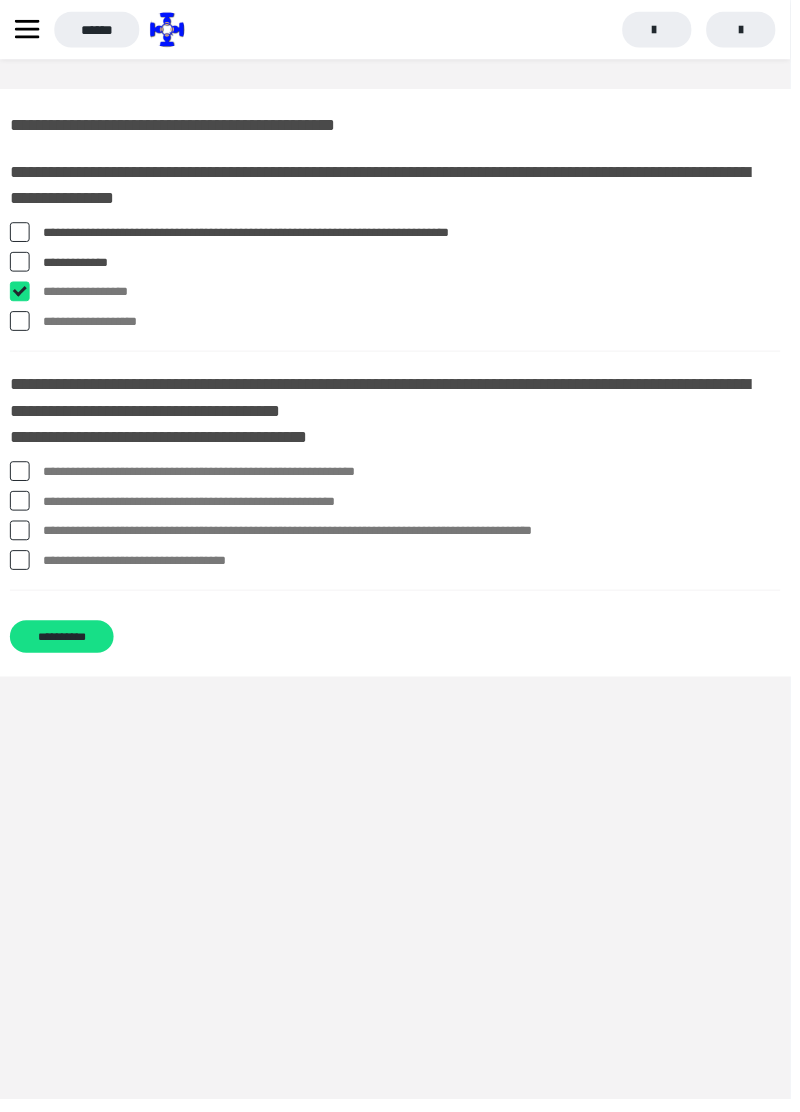 checkbox on "****" 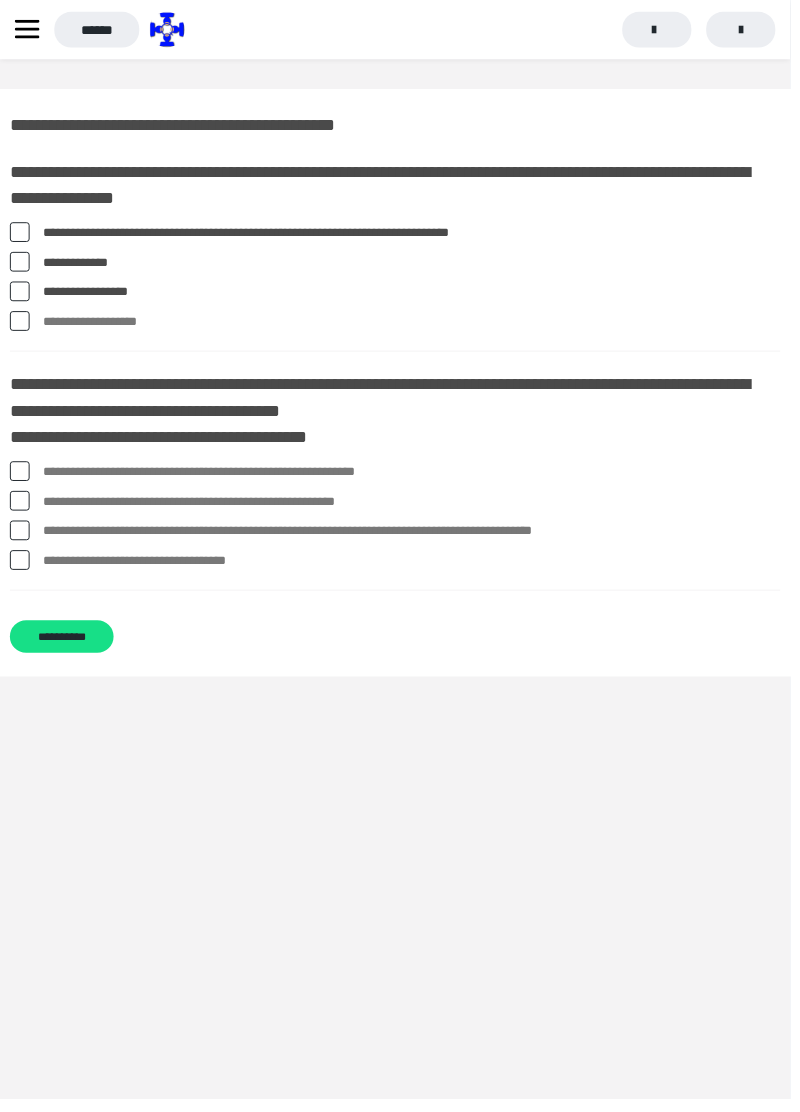 click at bounding box center (20, 537) 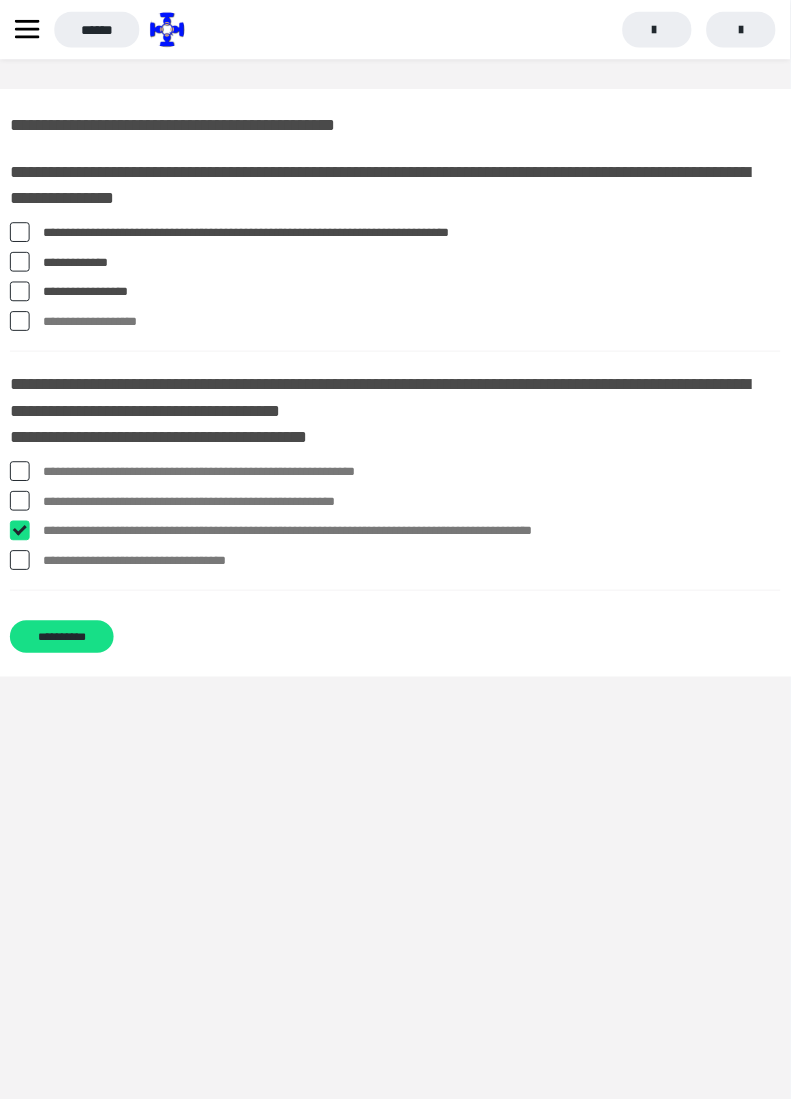 checkbox on "****" 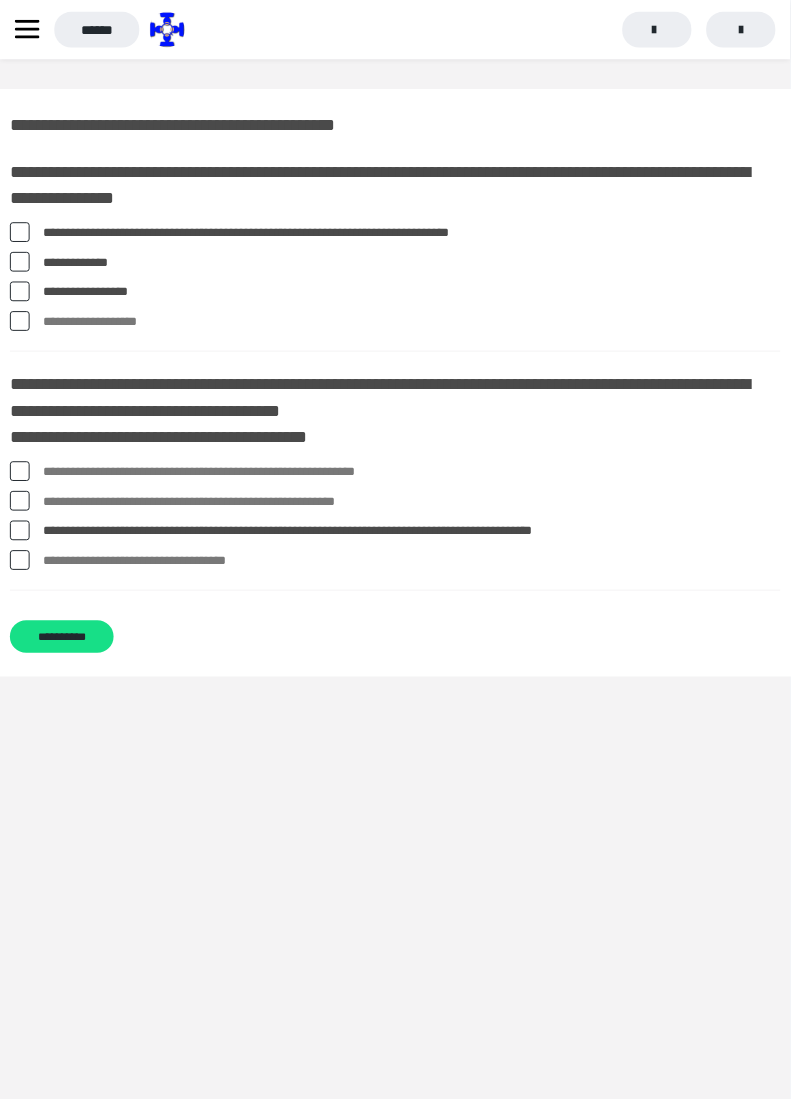 click at bounding box center [20, 507] 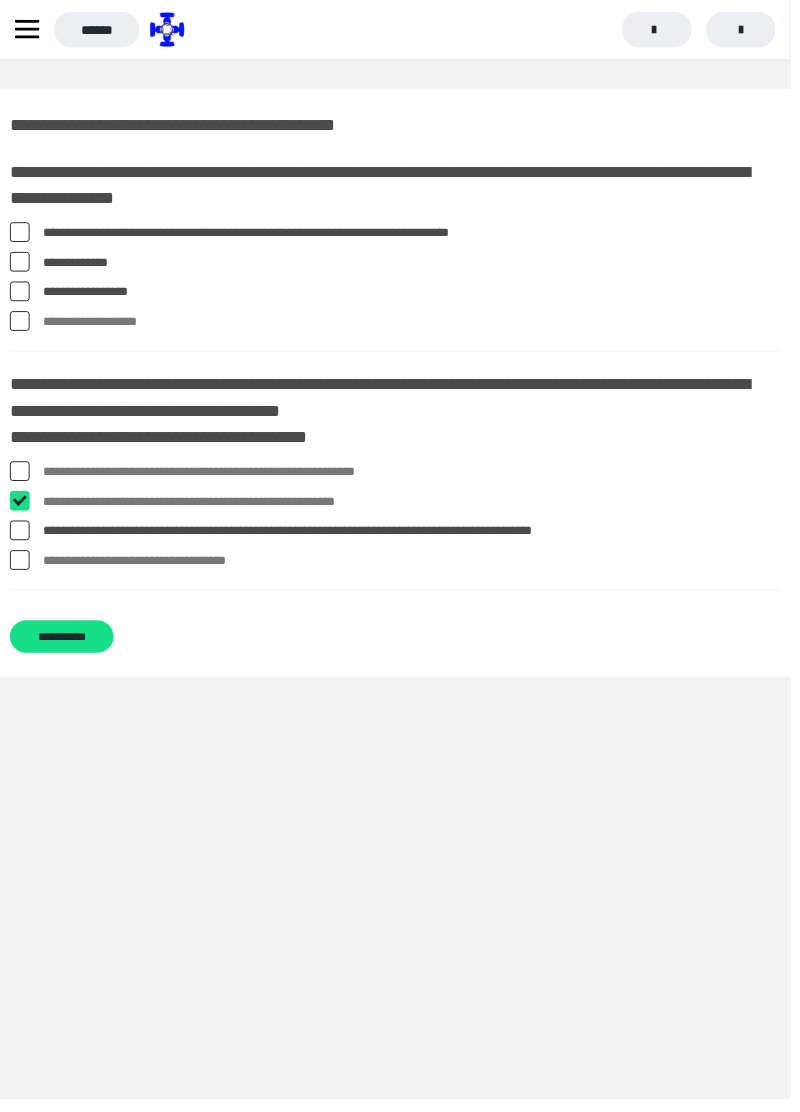 checkbox on "****" 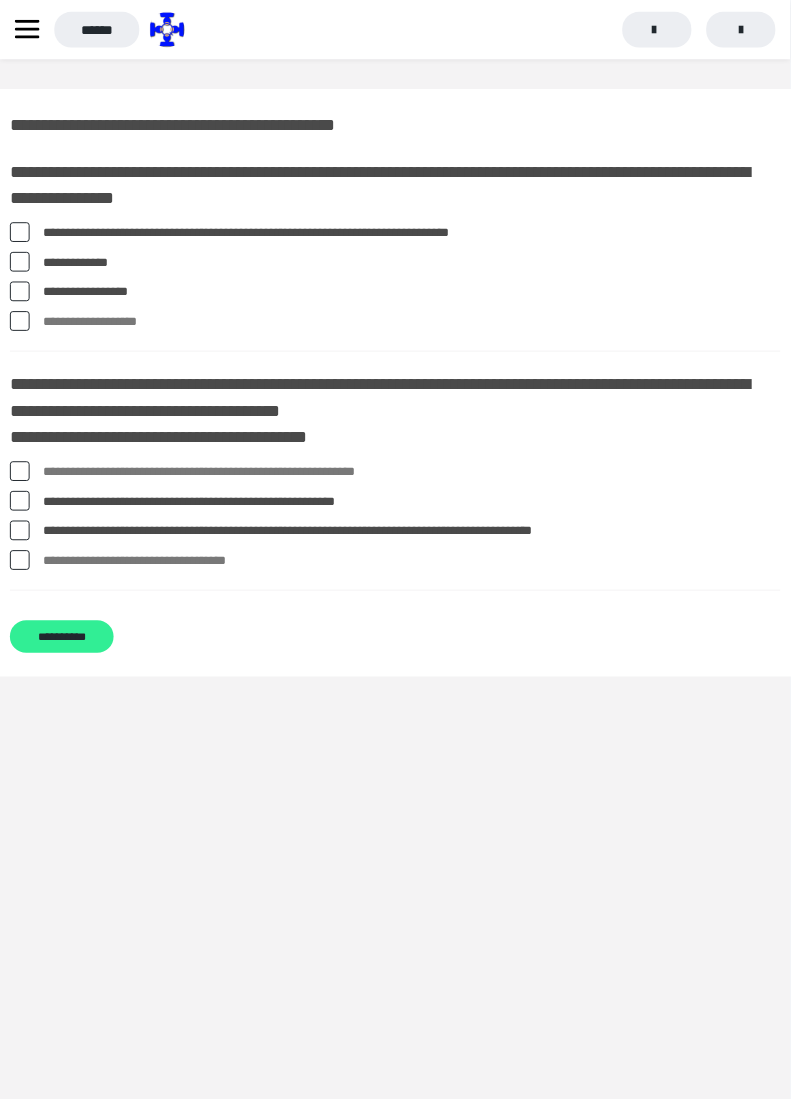 click on "**********" at bounding box center (62, 644) 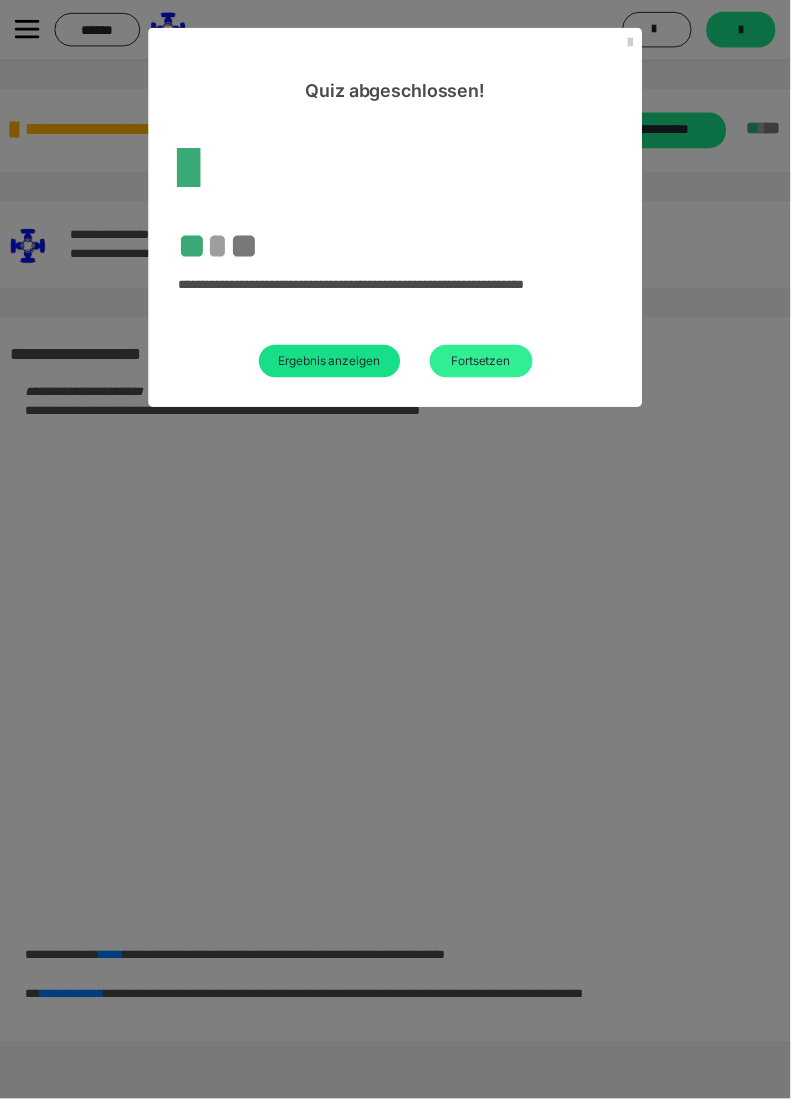 click on "Fortsetzen" at bounding box center (487, 365) 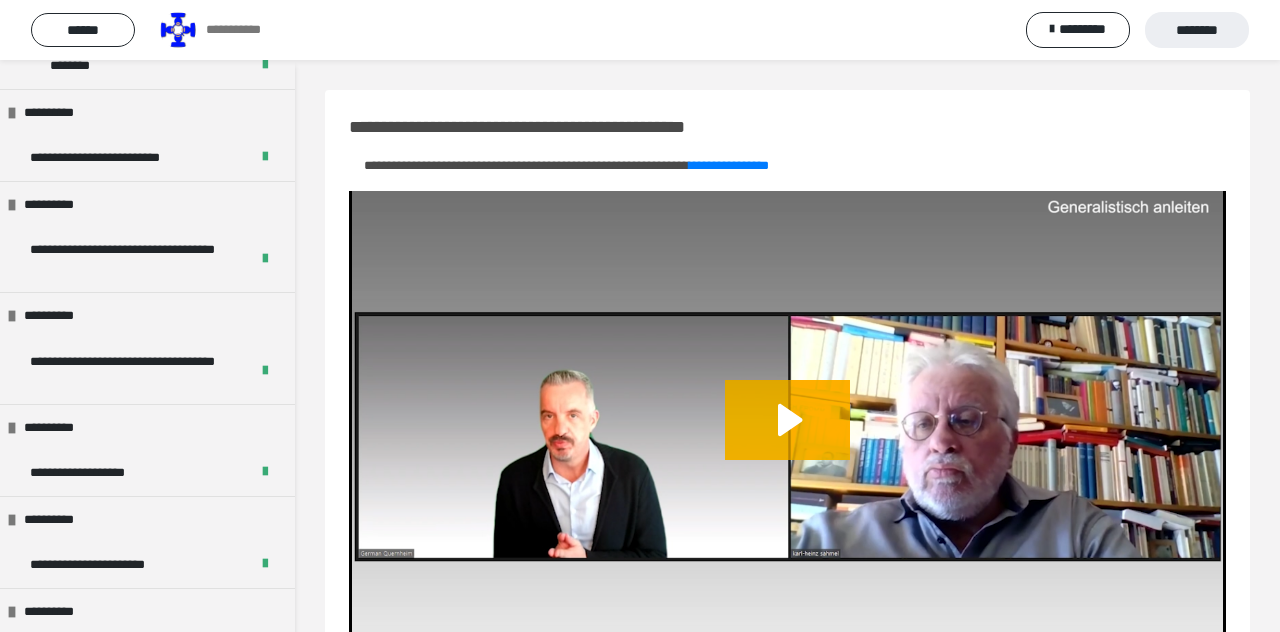 scroll, scrollTop: 0, scrollLeft: 0, axis: both 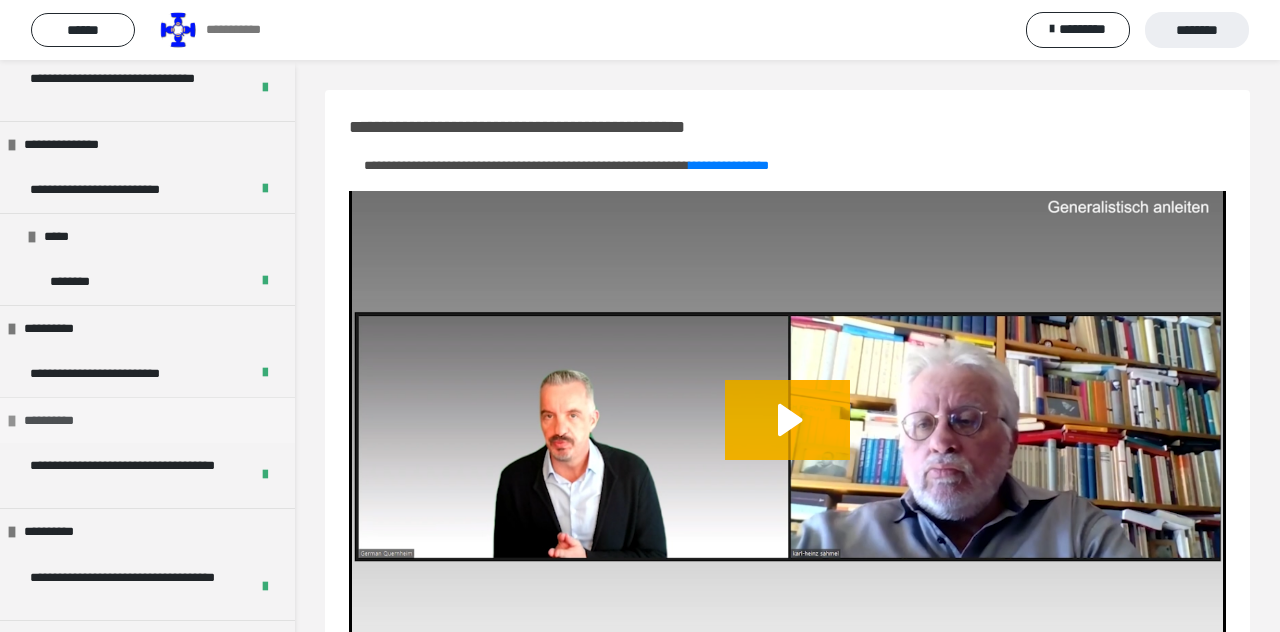 click on "**********" at bounding box center (147, 420) 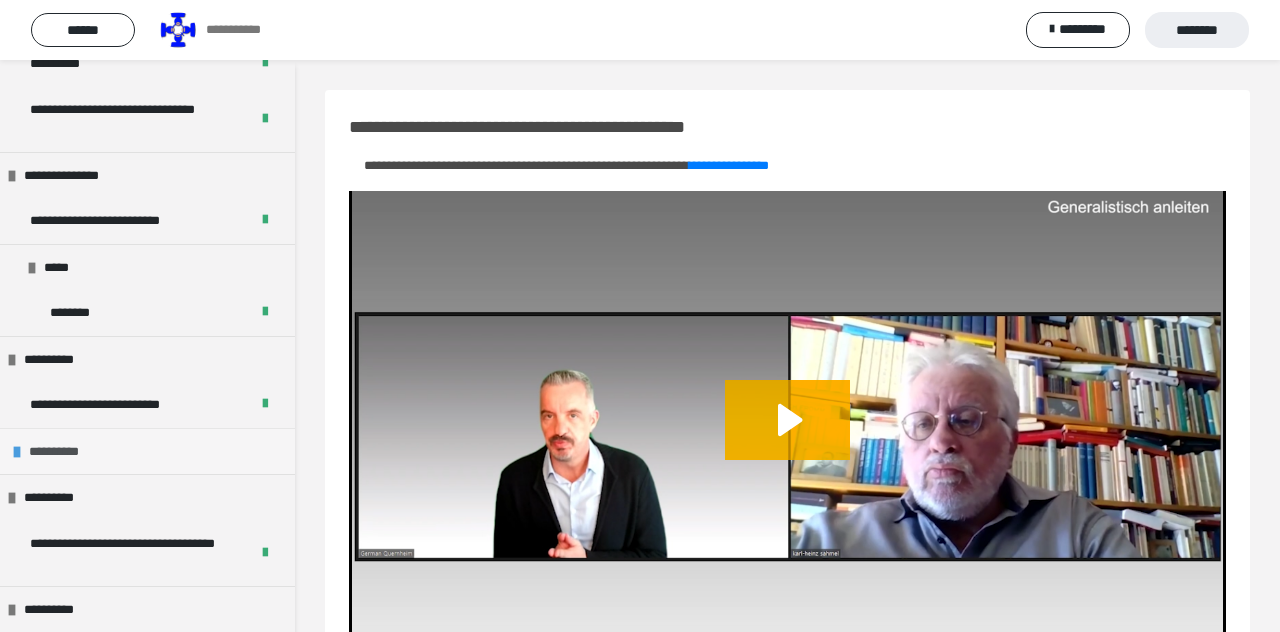scroll, scrollTop: 268, scrollLeft: 0, axis: vertical 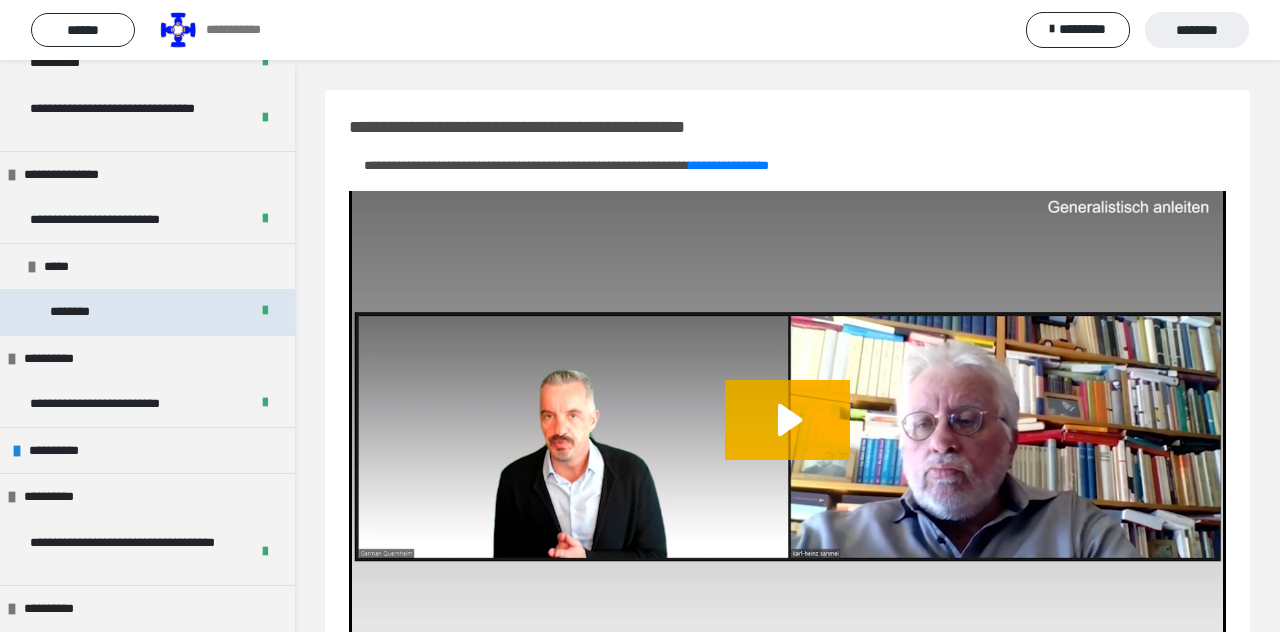 click on "********" at bounding box center (76, 312) 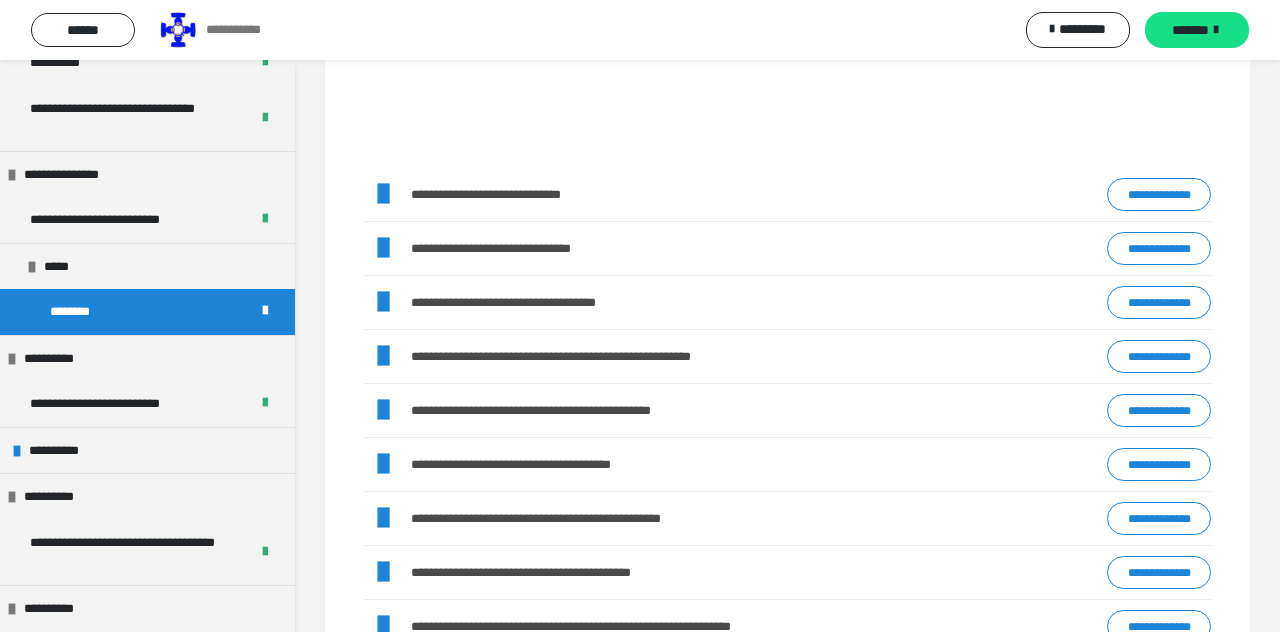 scroll, scrollTop: 1124, scrollLeft: 0, axis: vertical 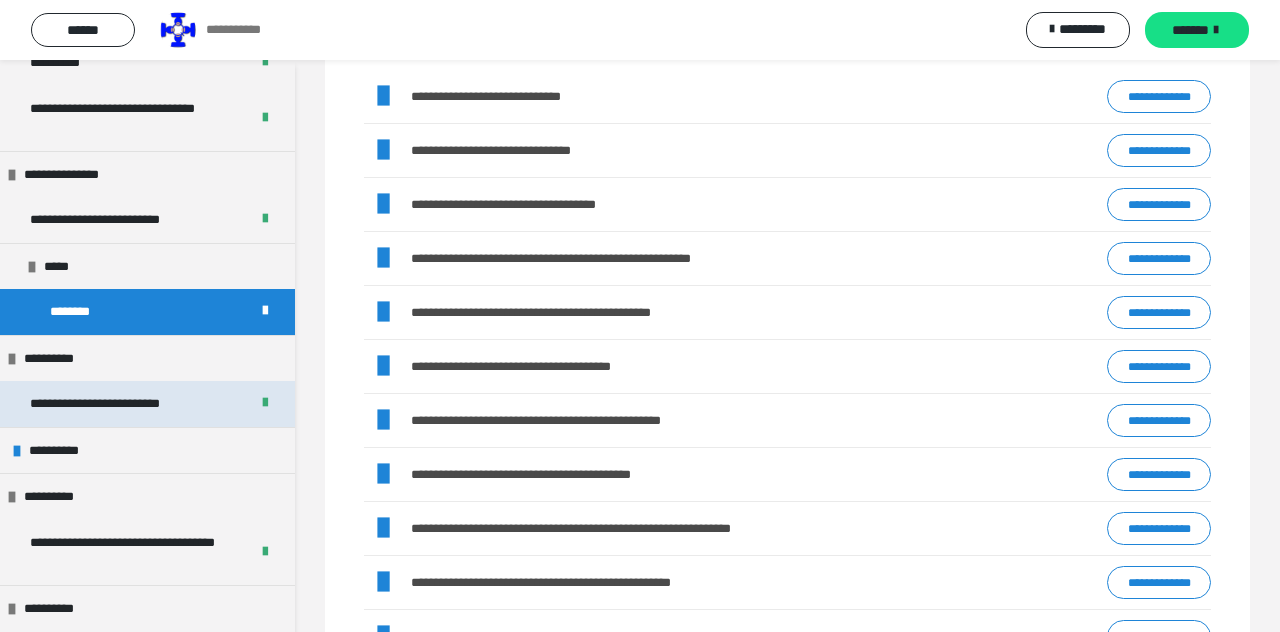 click on "**********" at bounding box center (120, 404) 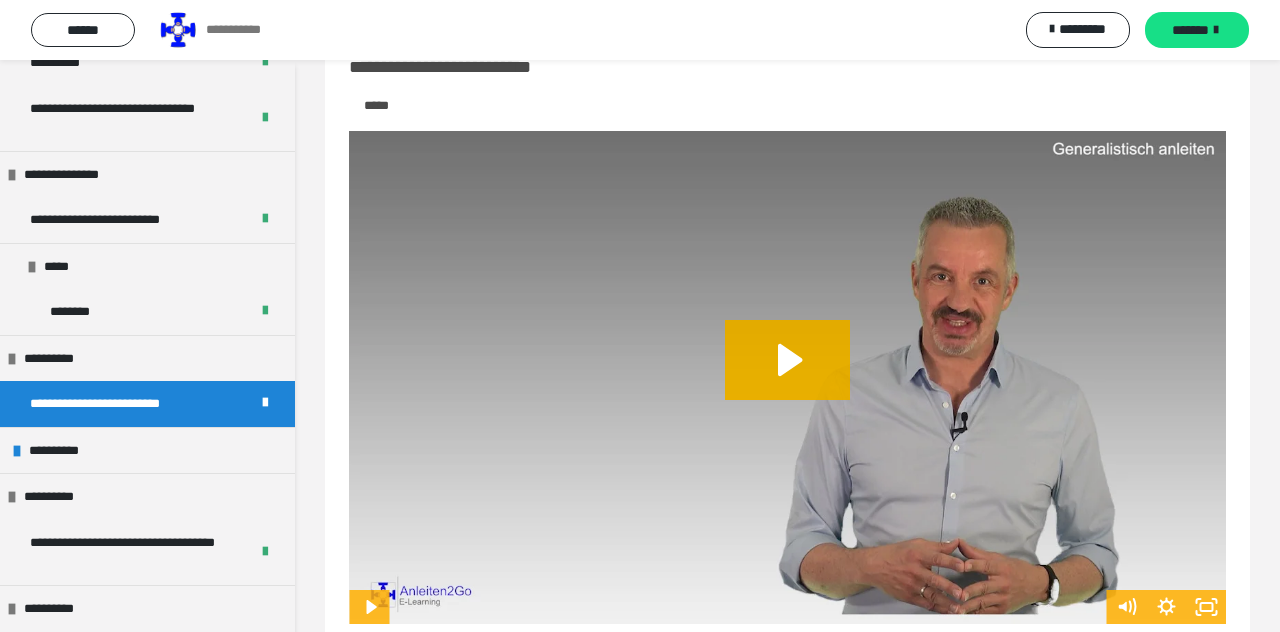 scroll, scrollTop: 228, scrollLeft: 0, axis: vertical 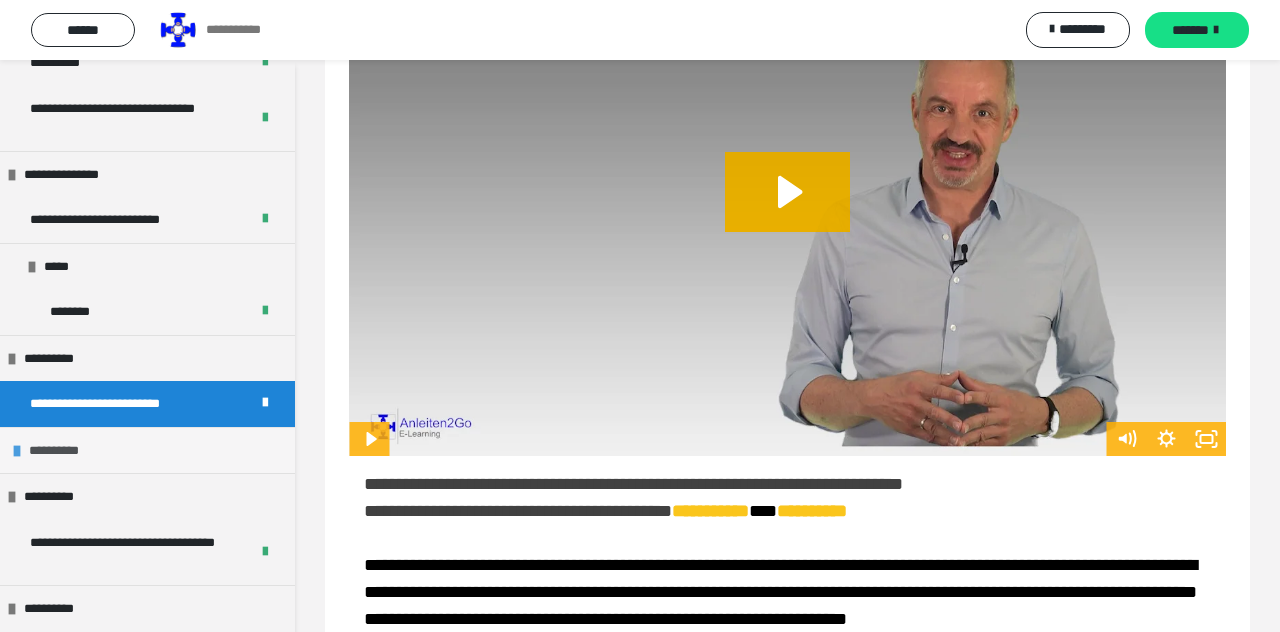 click on "**********" at bounding box center [60, 451] 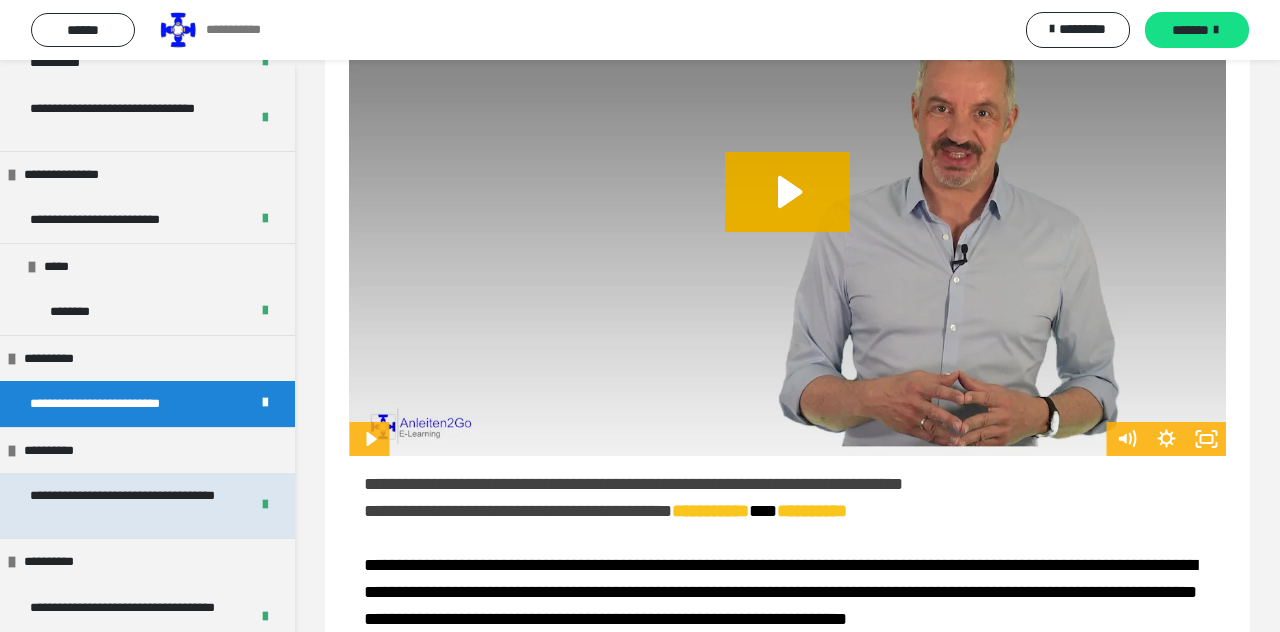 click on "**********" at bounding box center (131, 505) 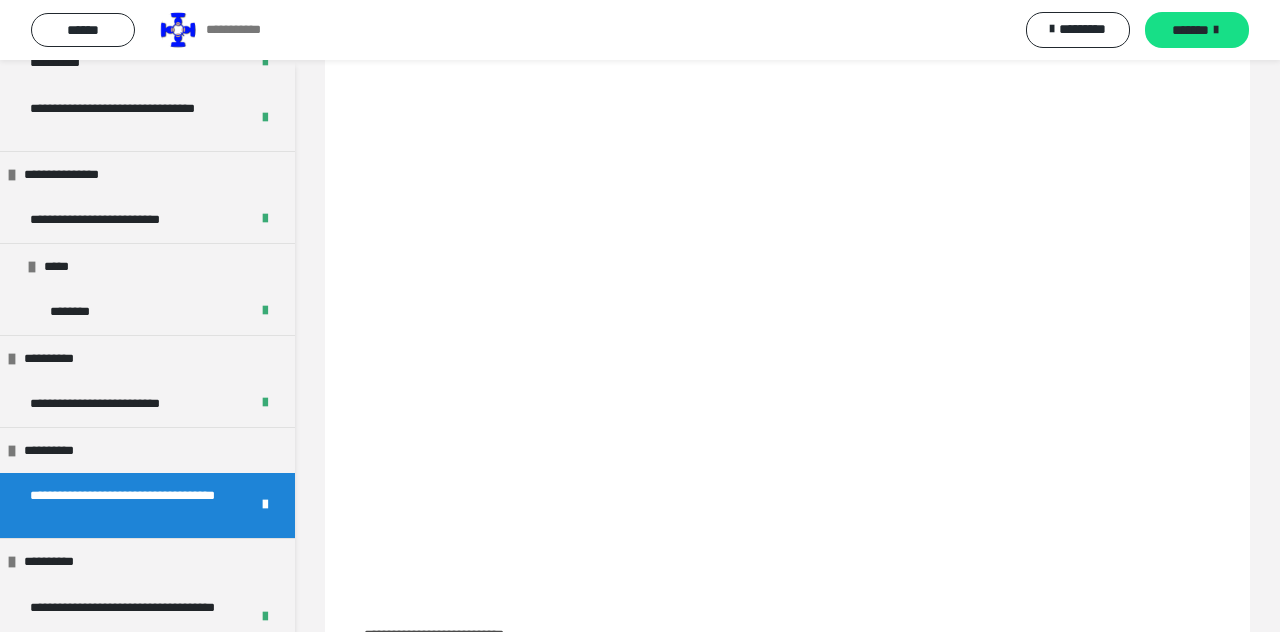 scroll, scrollTop: 160, scrollLeft: 0, axis: vertical 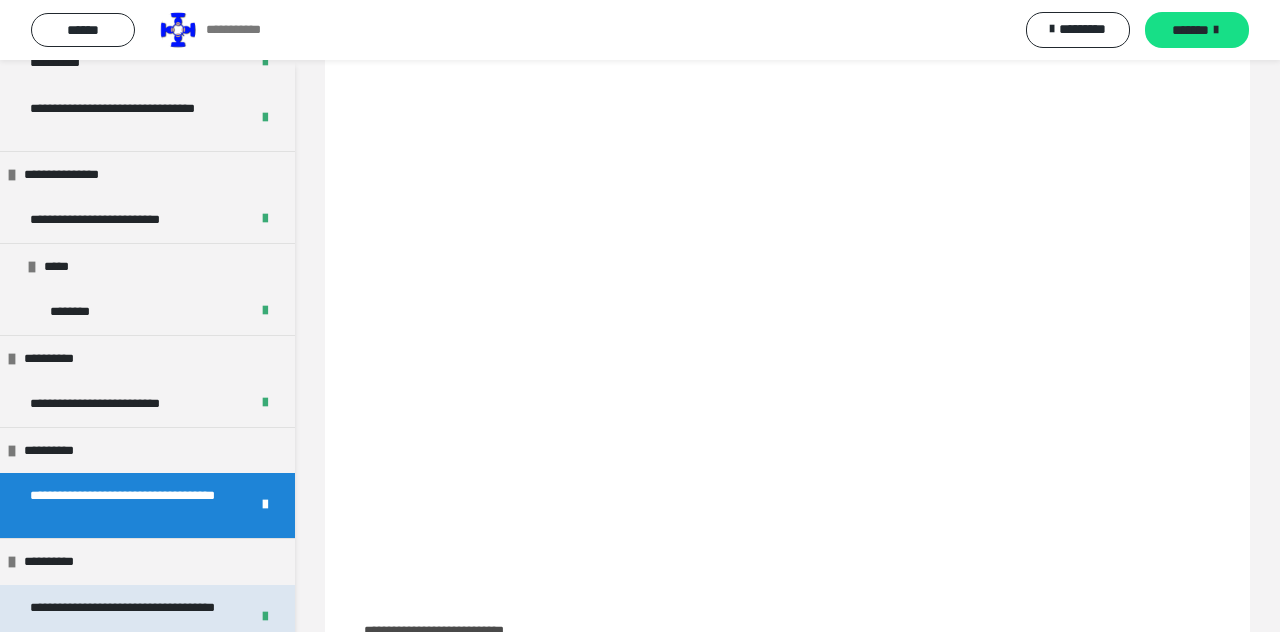 click on "**********" at bounding box center [131, 617] 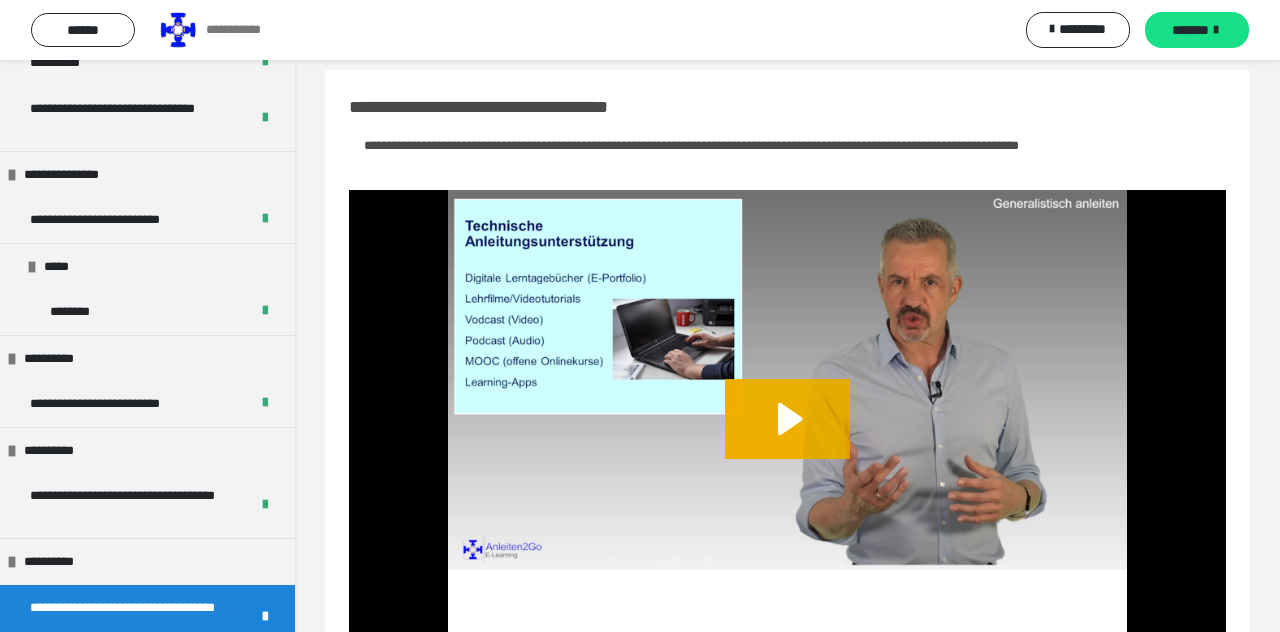 scroll, scrollTop: 182, scrollLeft: 0, axis: vertical 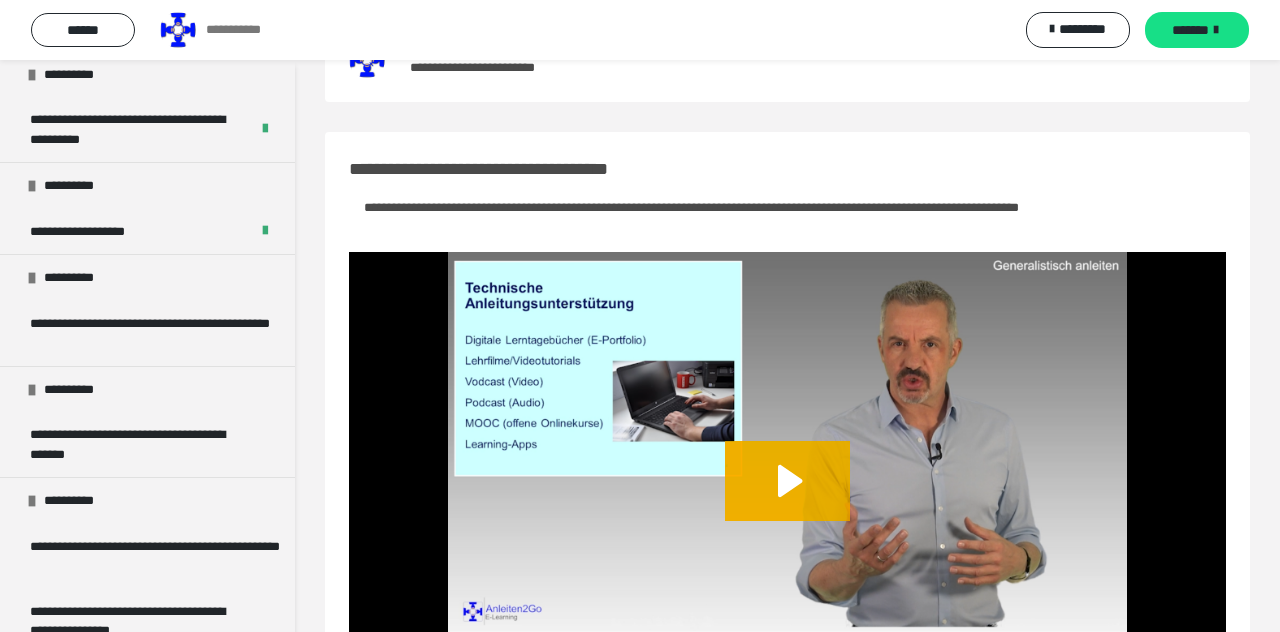 click at bounding box center (787, 498) 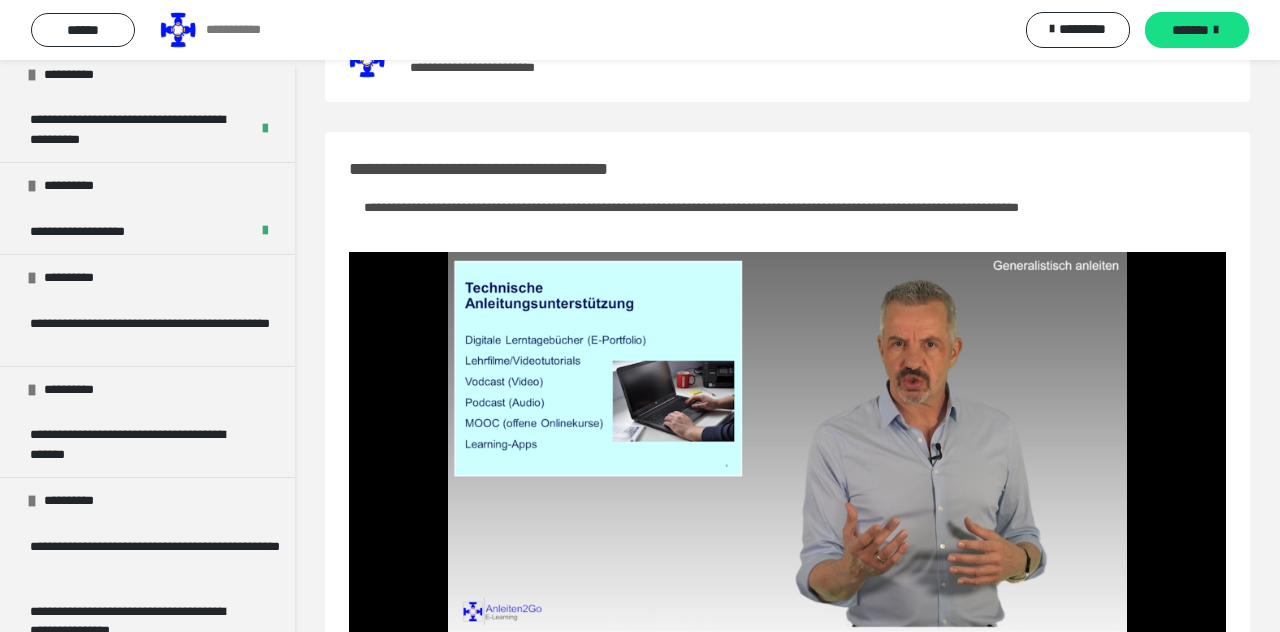 scroll, scrollTop: 188, scrollLeft: 0, axis: vertical 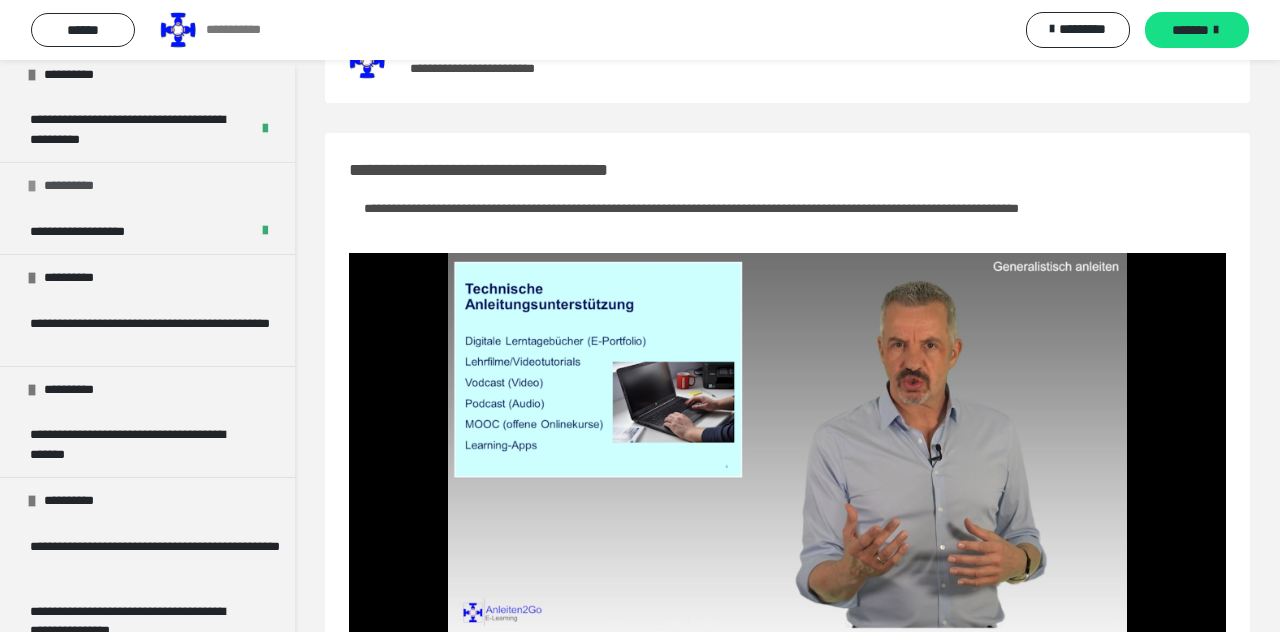 click on "**********" at bounding box center (75, 186) 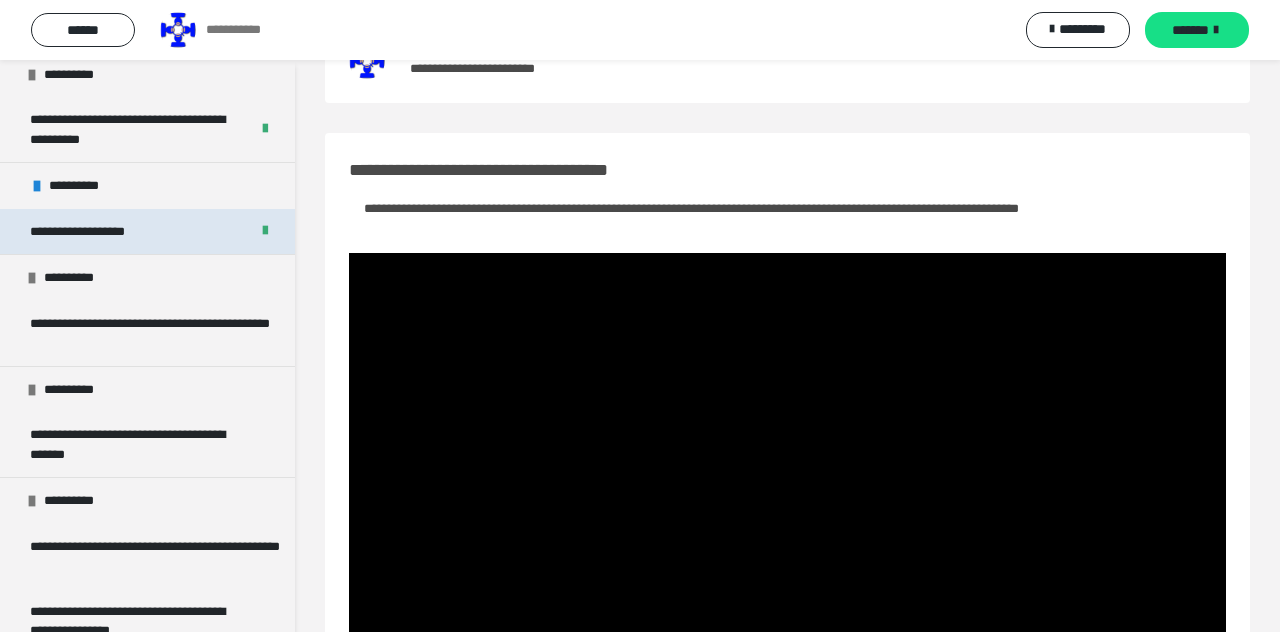 click on "**********" at bounding box center (100, 232) 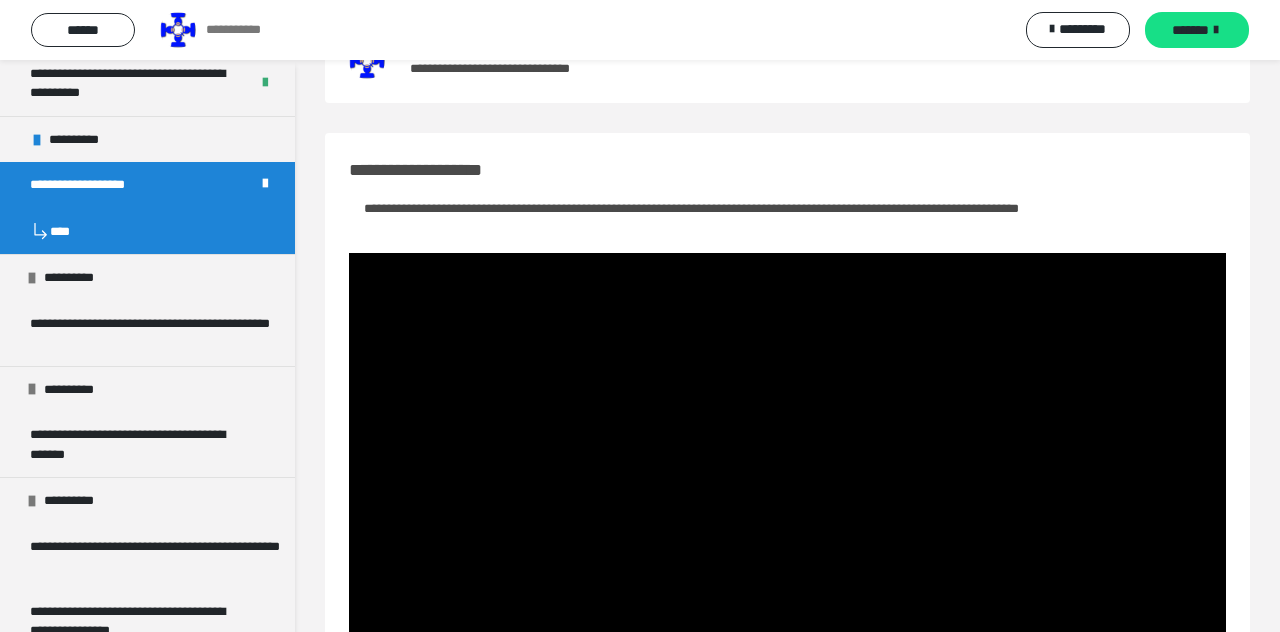 scroll, scrollTop: 0, scrollLeft: 0, axis: both 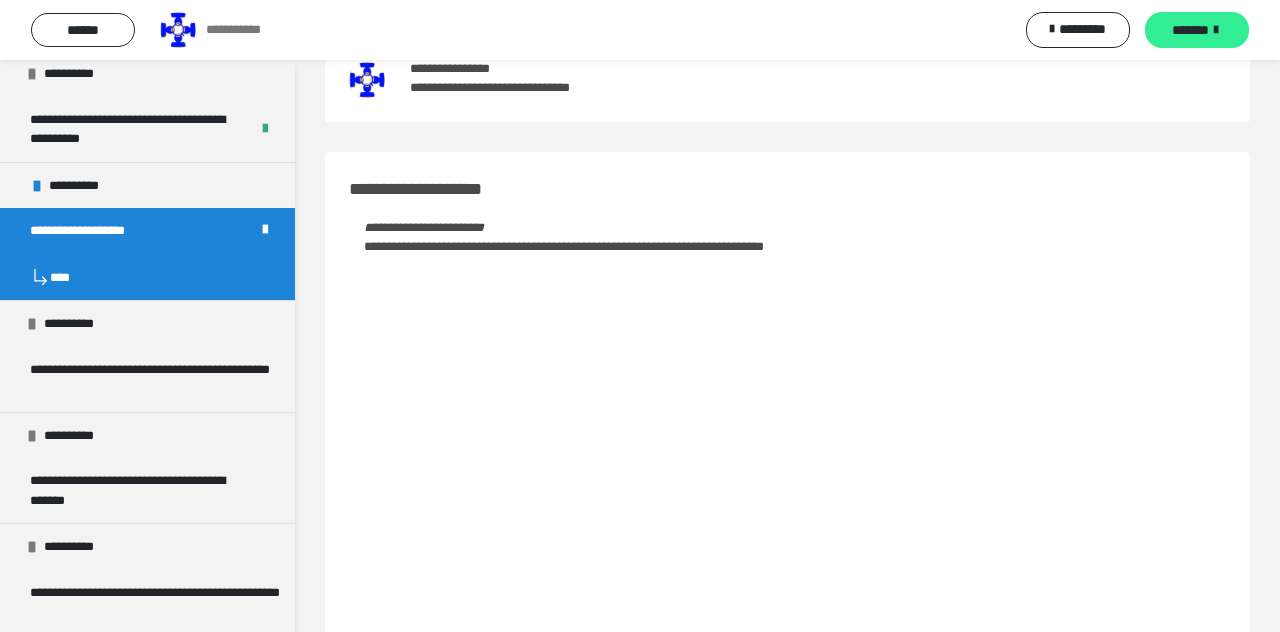 click on "*******" at bounding box center (1190, 30) 